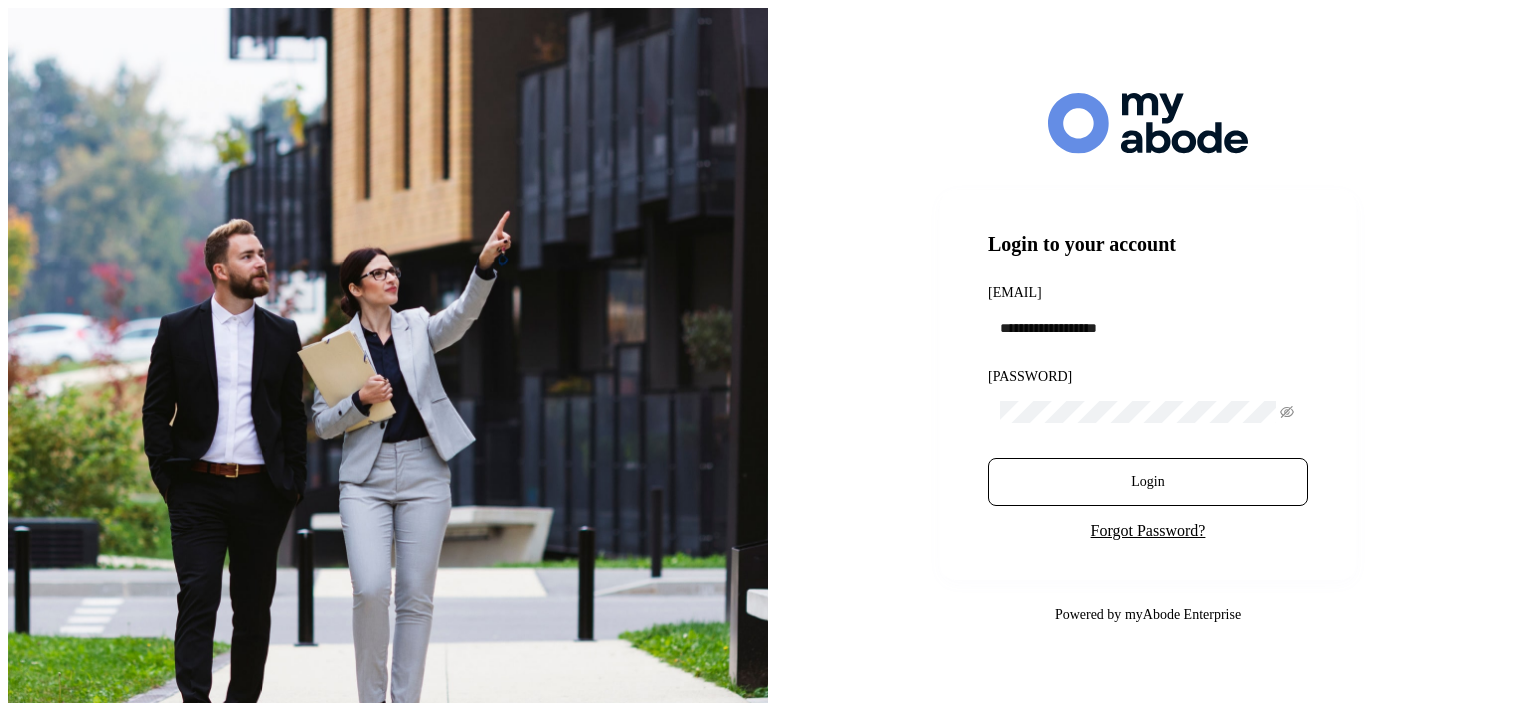 scroll, scrollTop: 0, scrollLeft: 0, axis: both 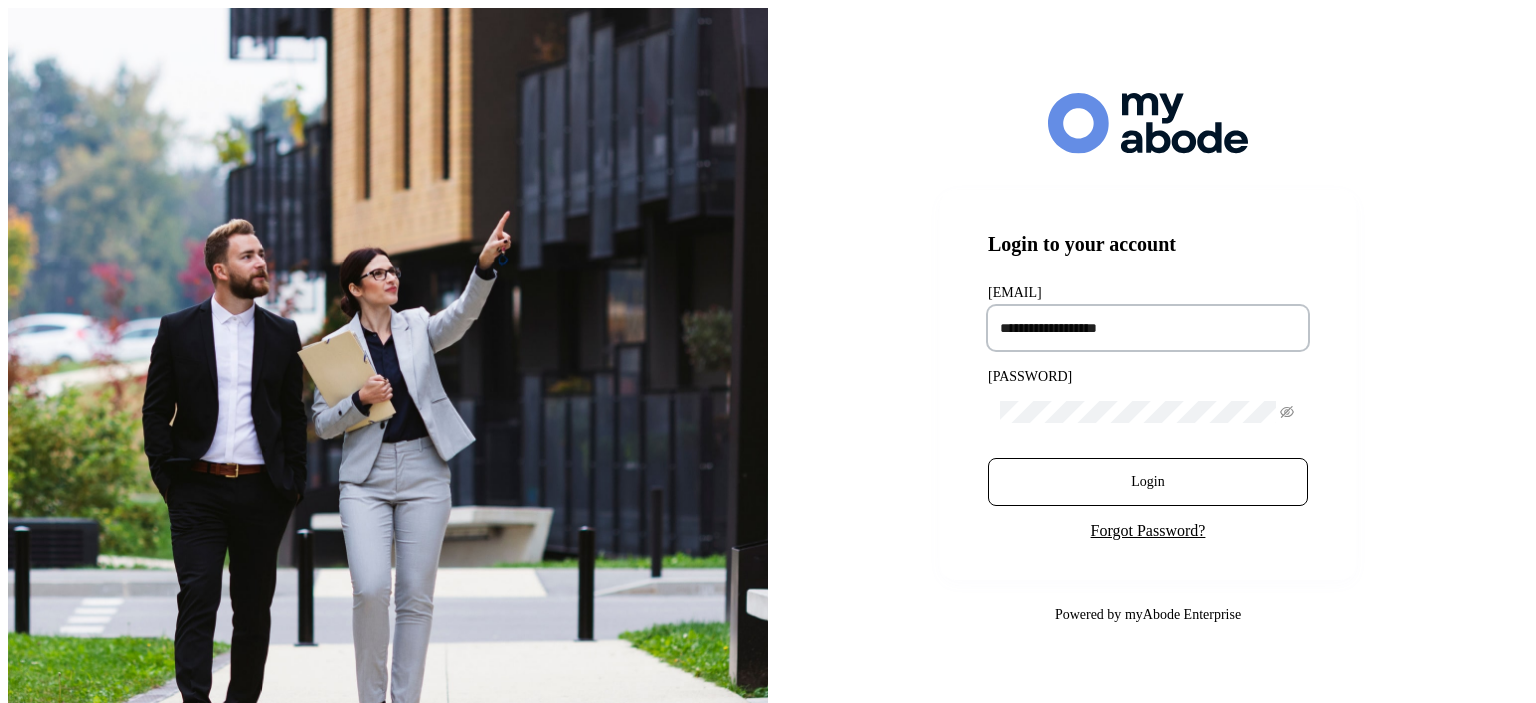 click at bounding box center (1148, 328) 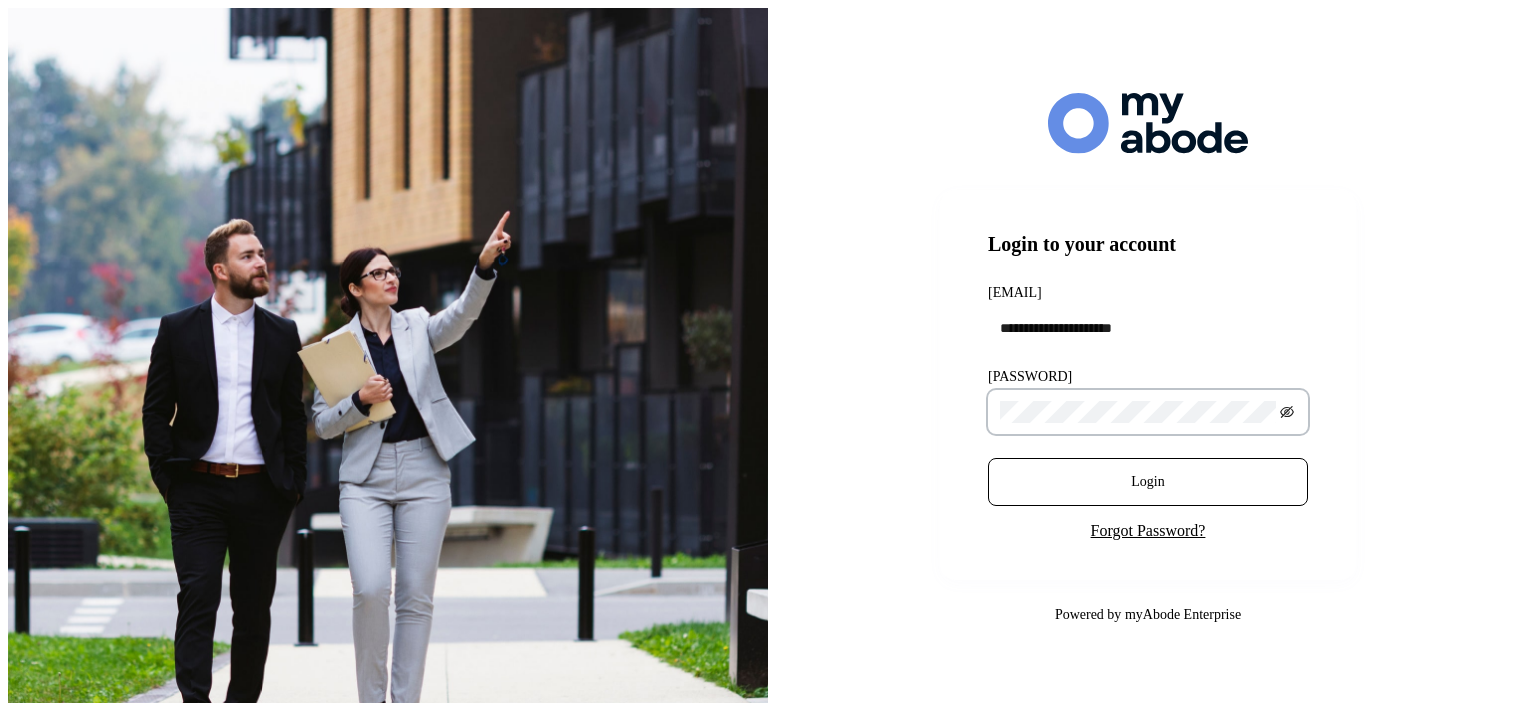 click at bounding box center (1287, 412) 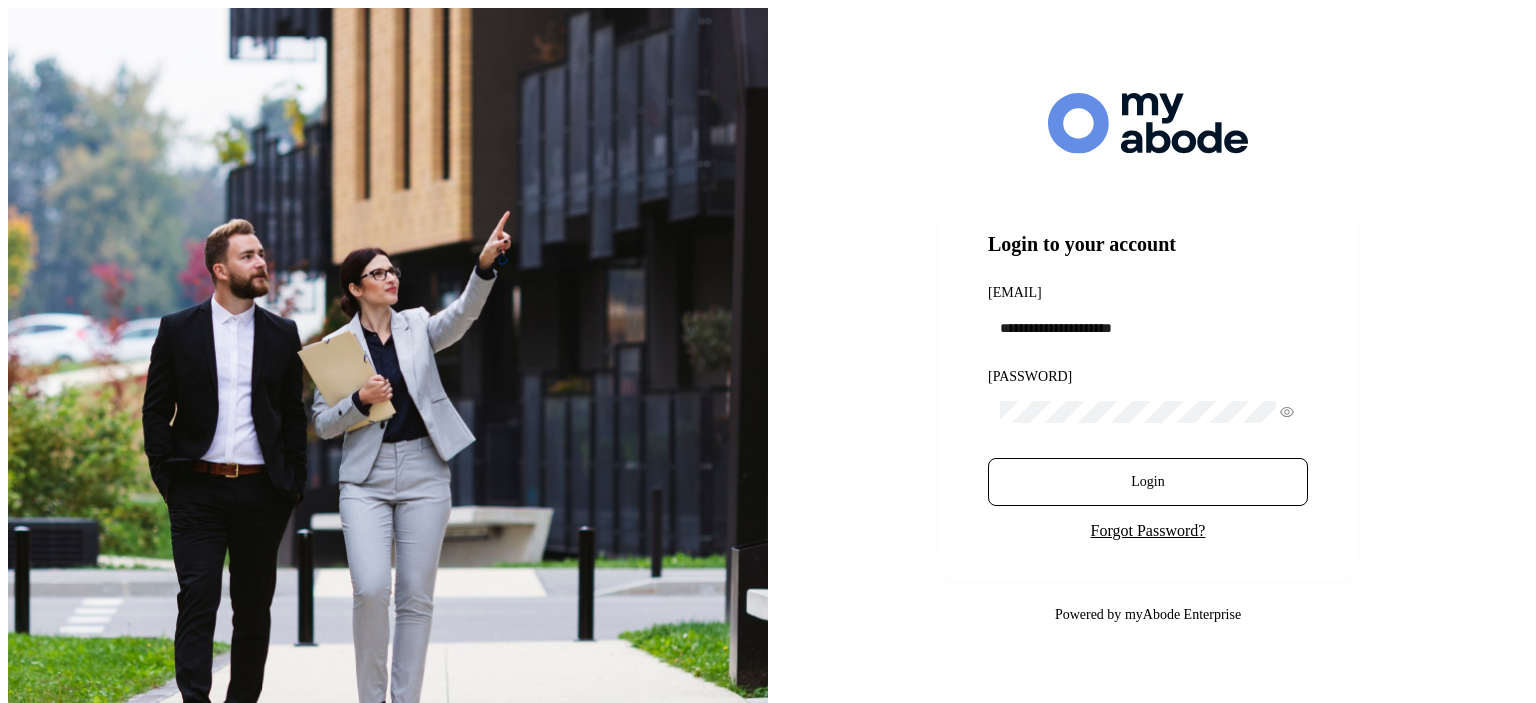 click on "**********" at bounding box center (1148, 359) 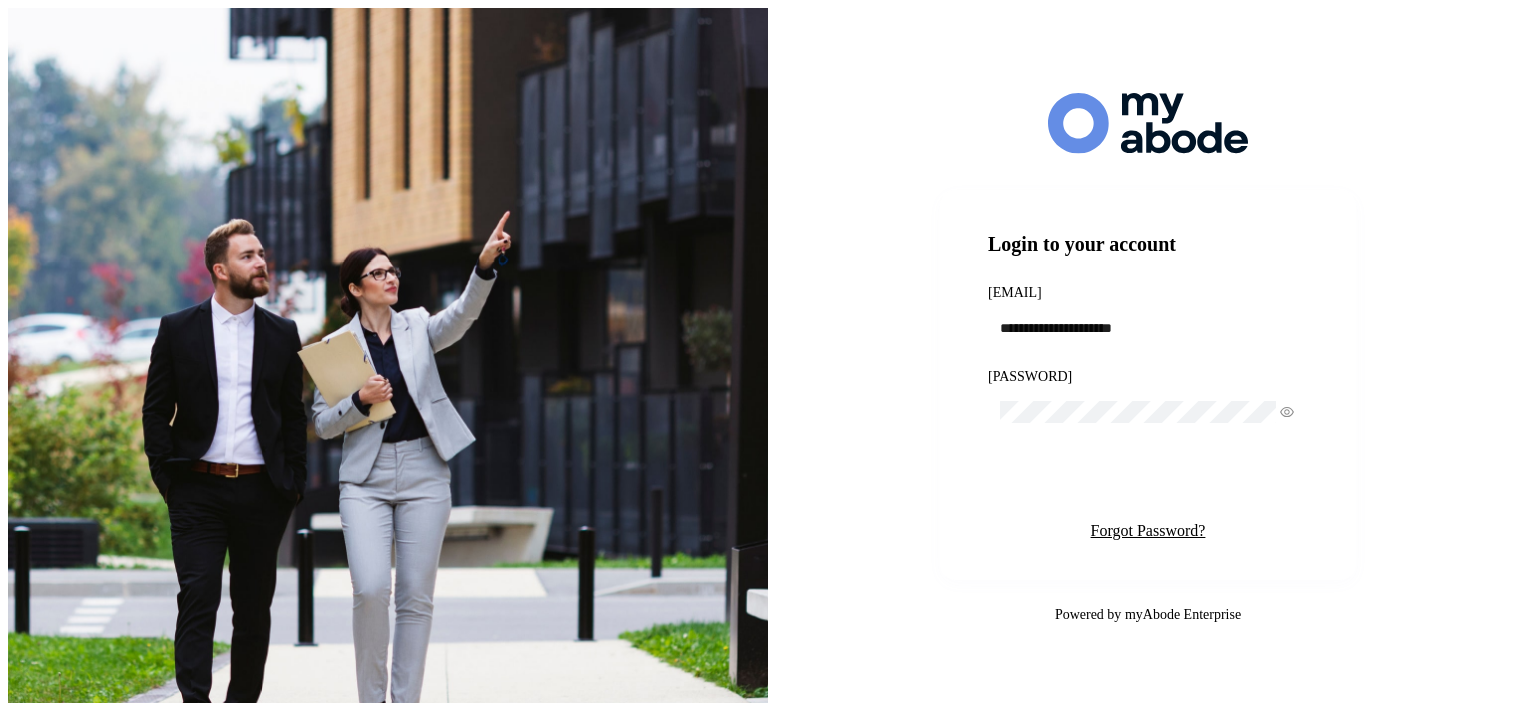 click on "Login" at bounding box center [1147, 482] 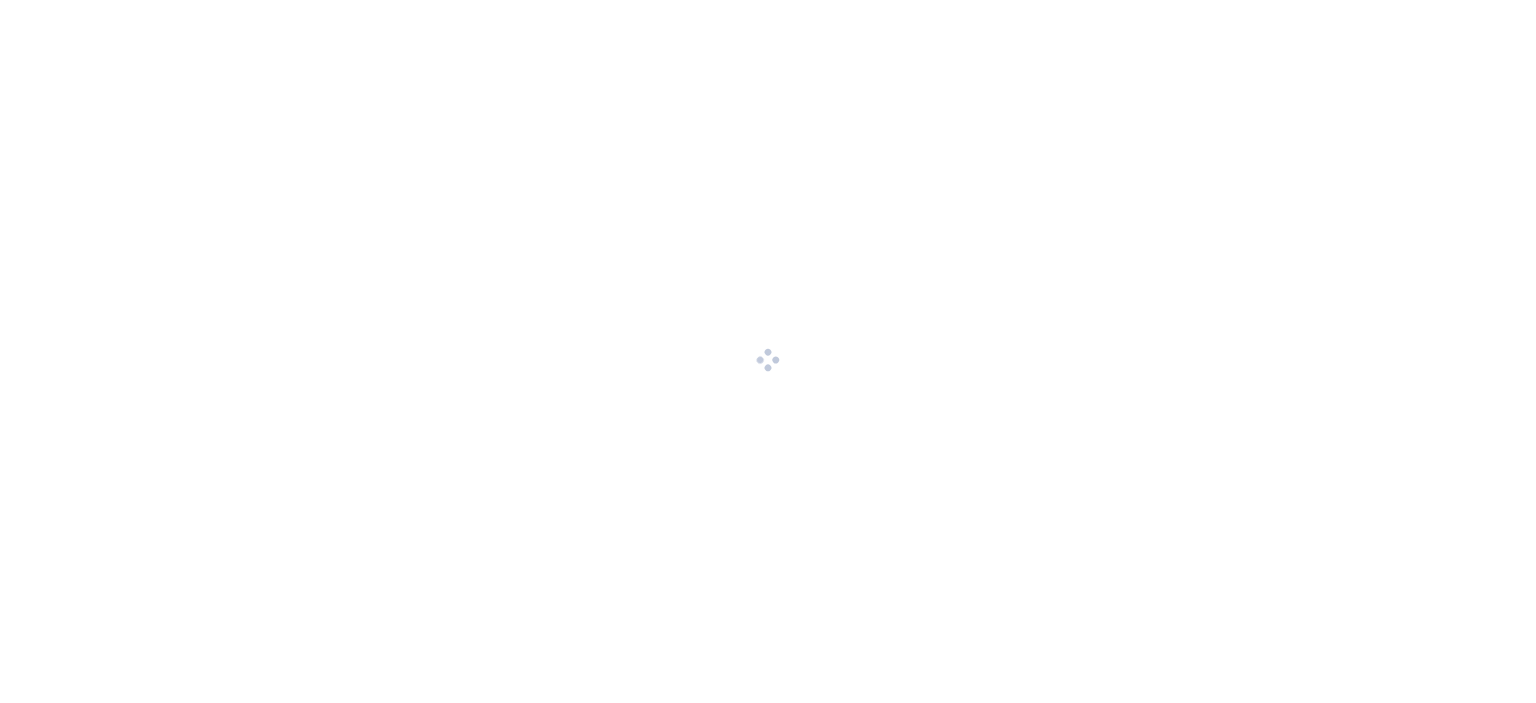 scroll, scrollTop: 0, scrollLeft: 0, axis: both 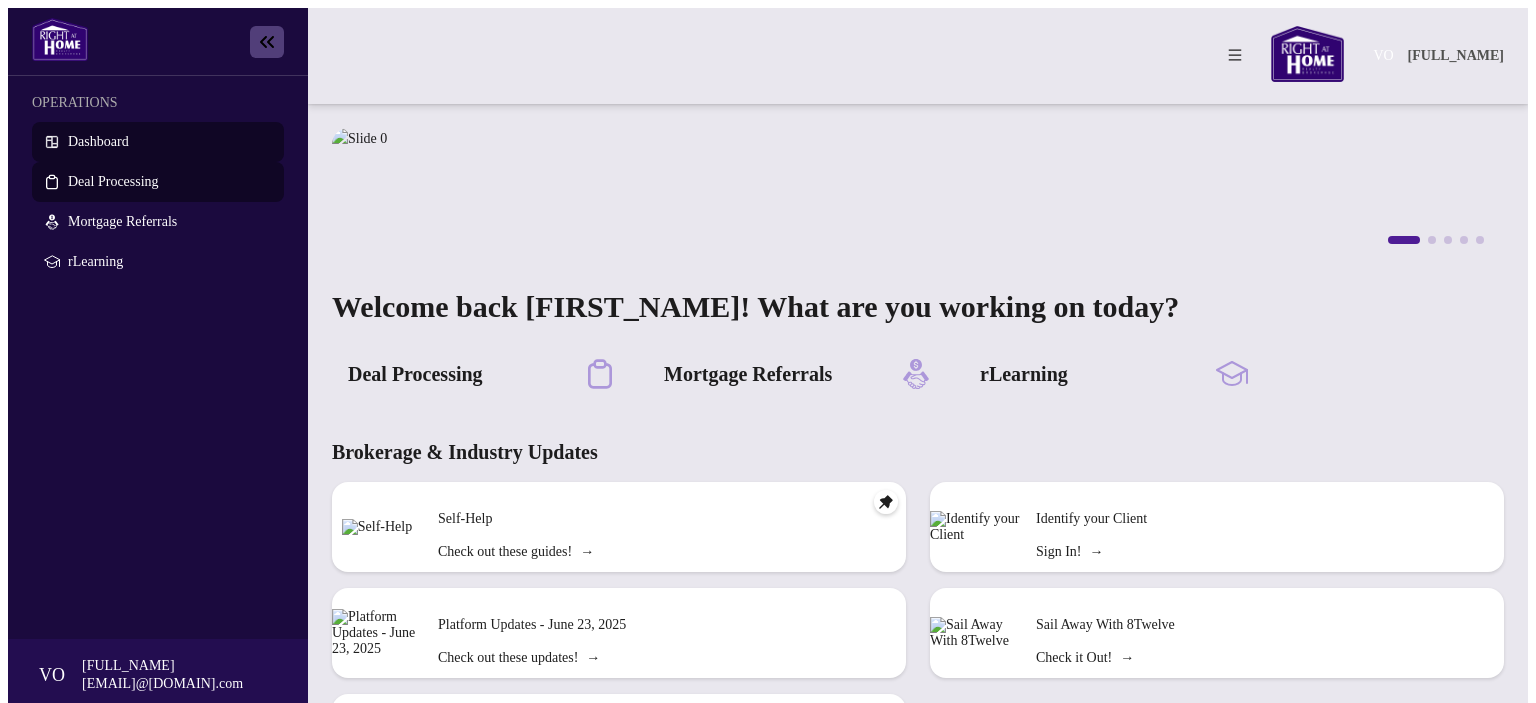 click on "Deal Processing" at bounding box center (113, 181) 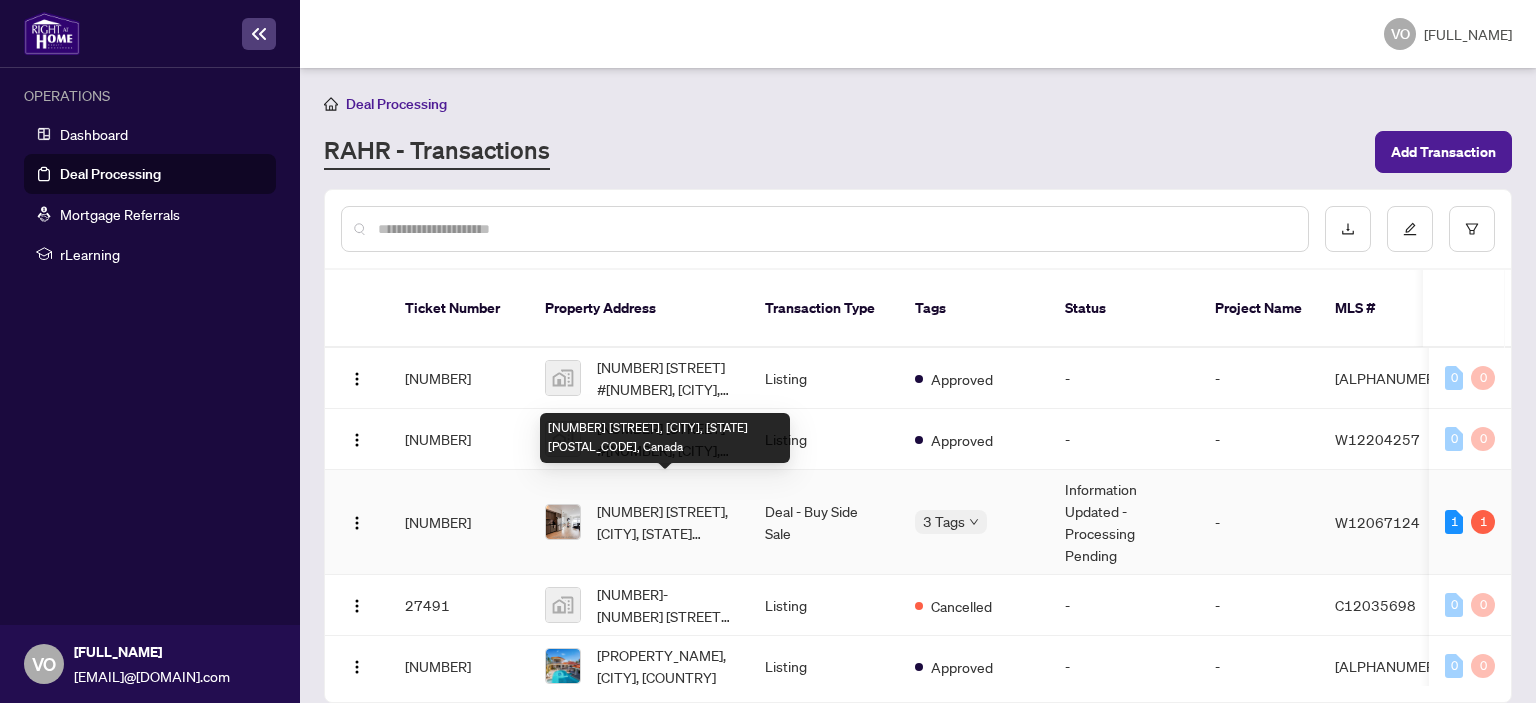 click on "[NUMBER] [STREET], [CITY], [STATE] [POSTAL_CODE], Canada" at bounding box center (665, 522) 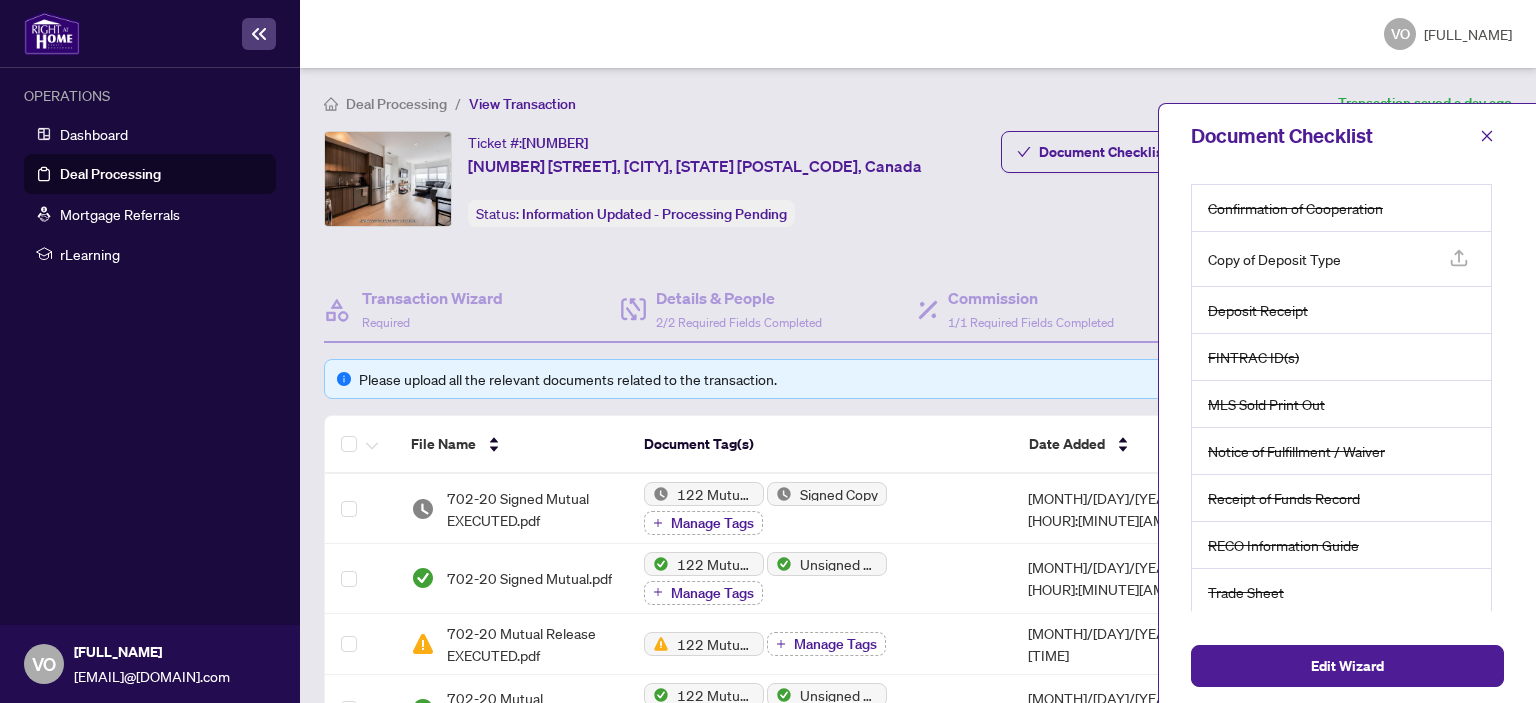 scroll, scrollTop: 116, scrollLeft: 0, axis: vertical 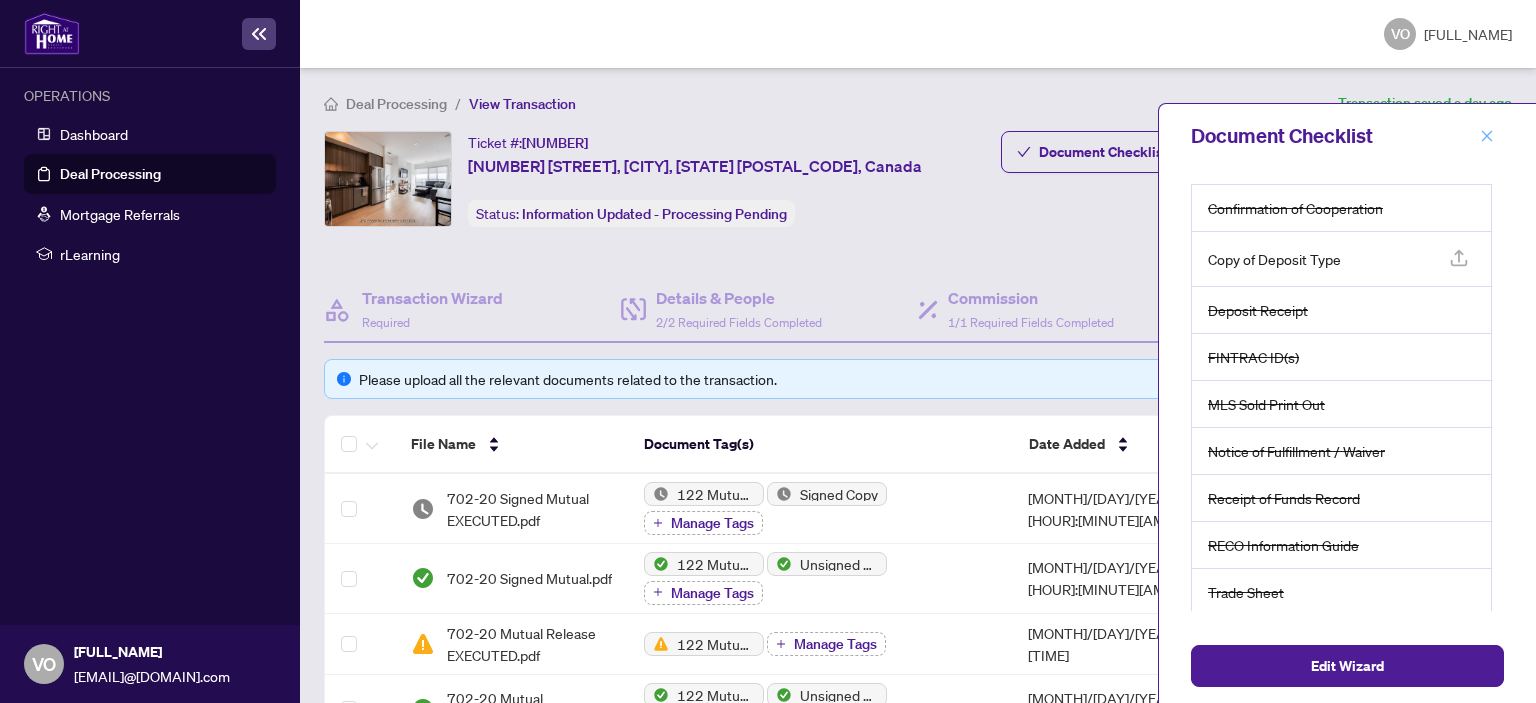 click at bounding box center [1487, 136] 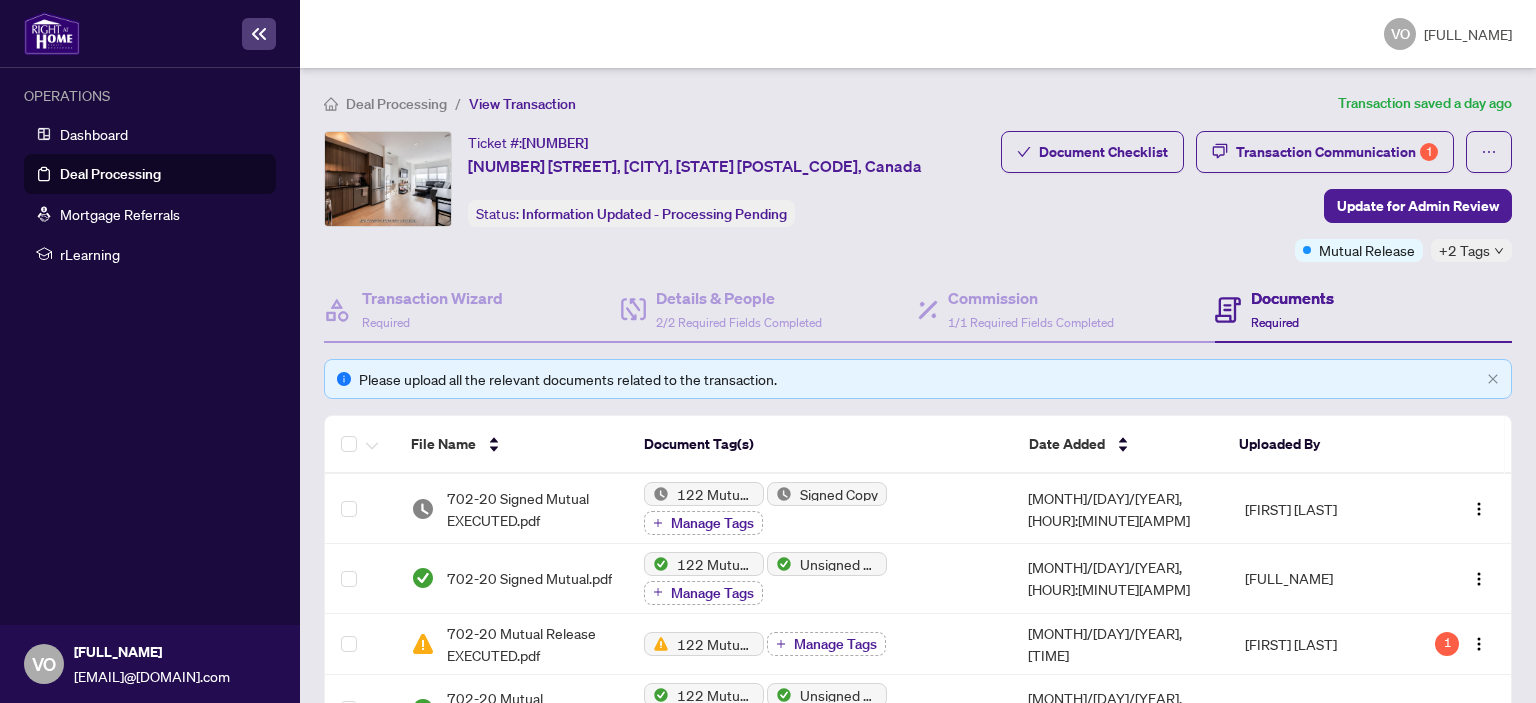 scroll, scrollTop: 0, scrollLeft: 0, axis: both 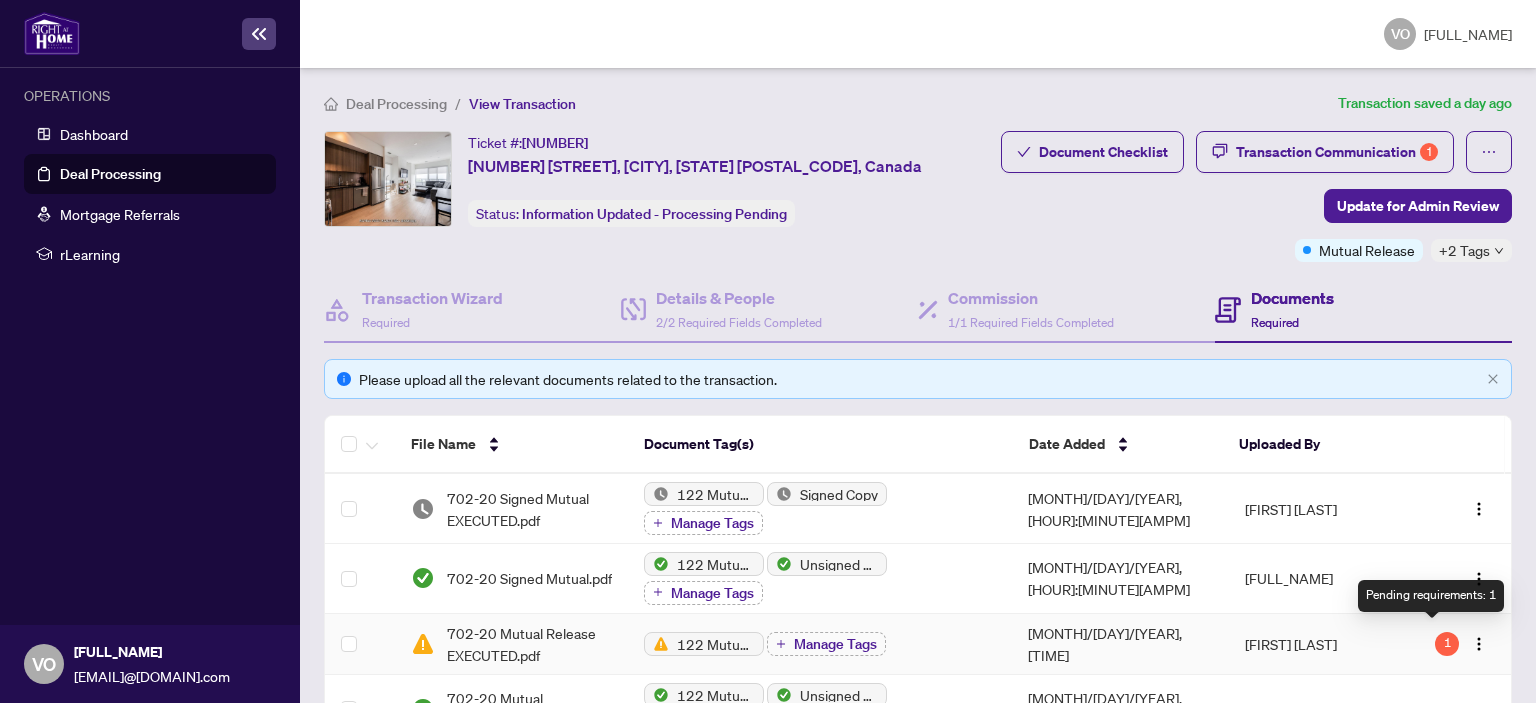 click on "1" at bounding box center [1447, 644] 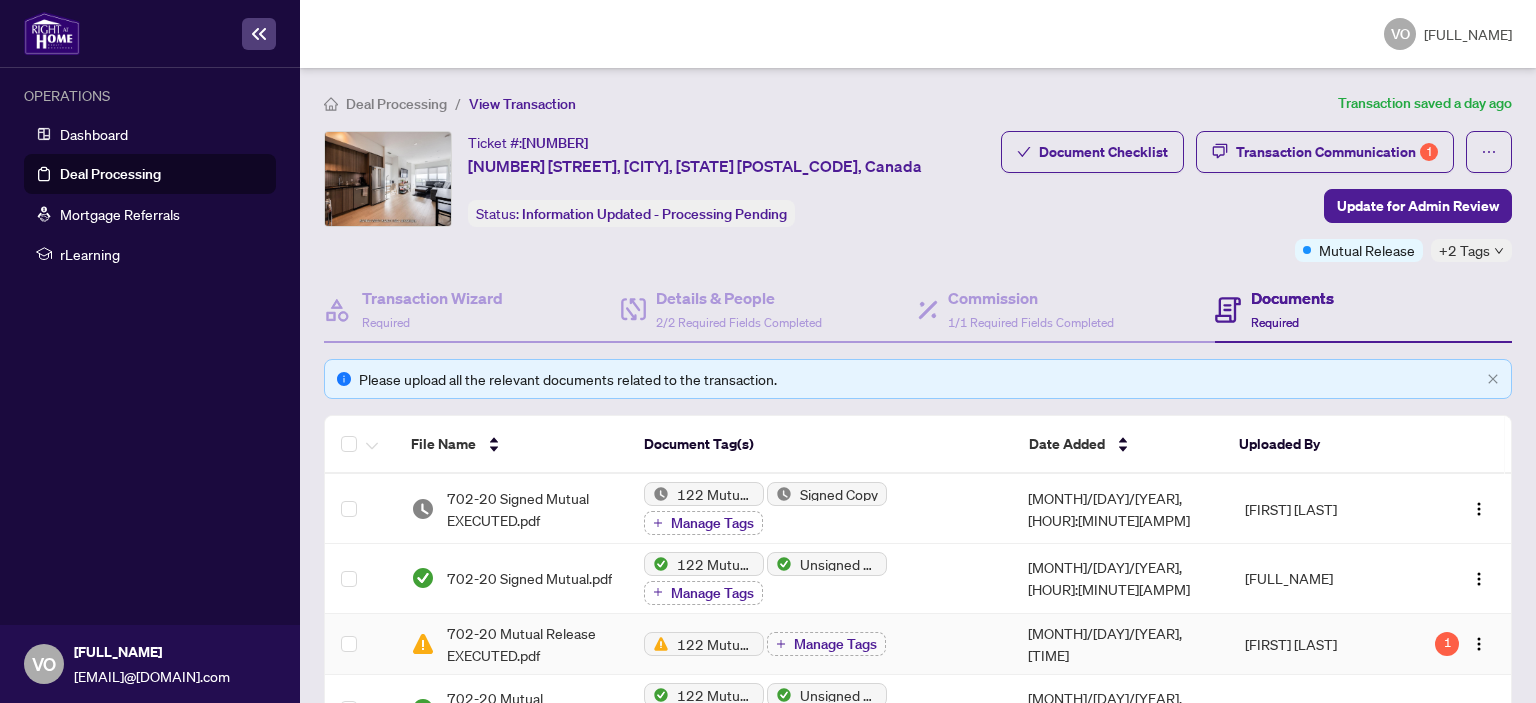 click on "[MONTH]/[DAY]/[YEAR], [TIME]" at bounding box center [1120, 644] 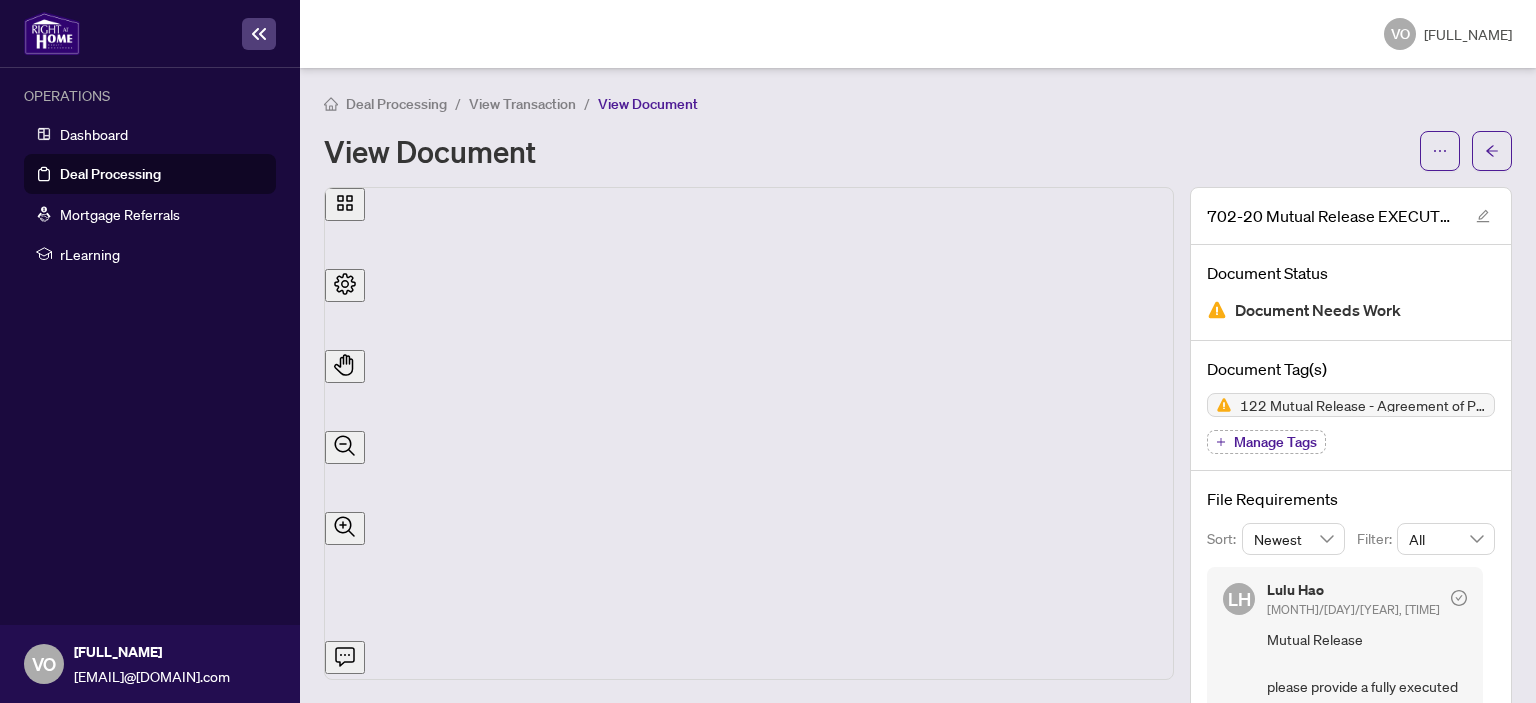 scroll, scrollTop: 71, scrollLeft: 0, axis: vertical 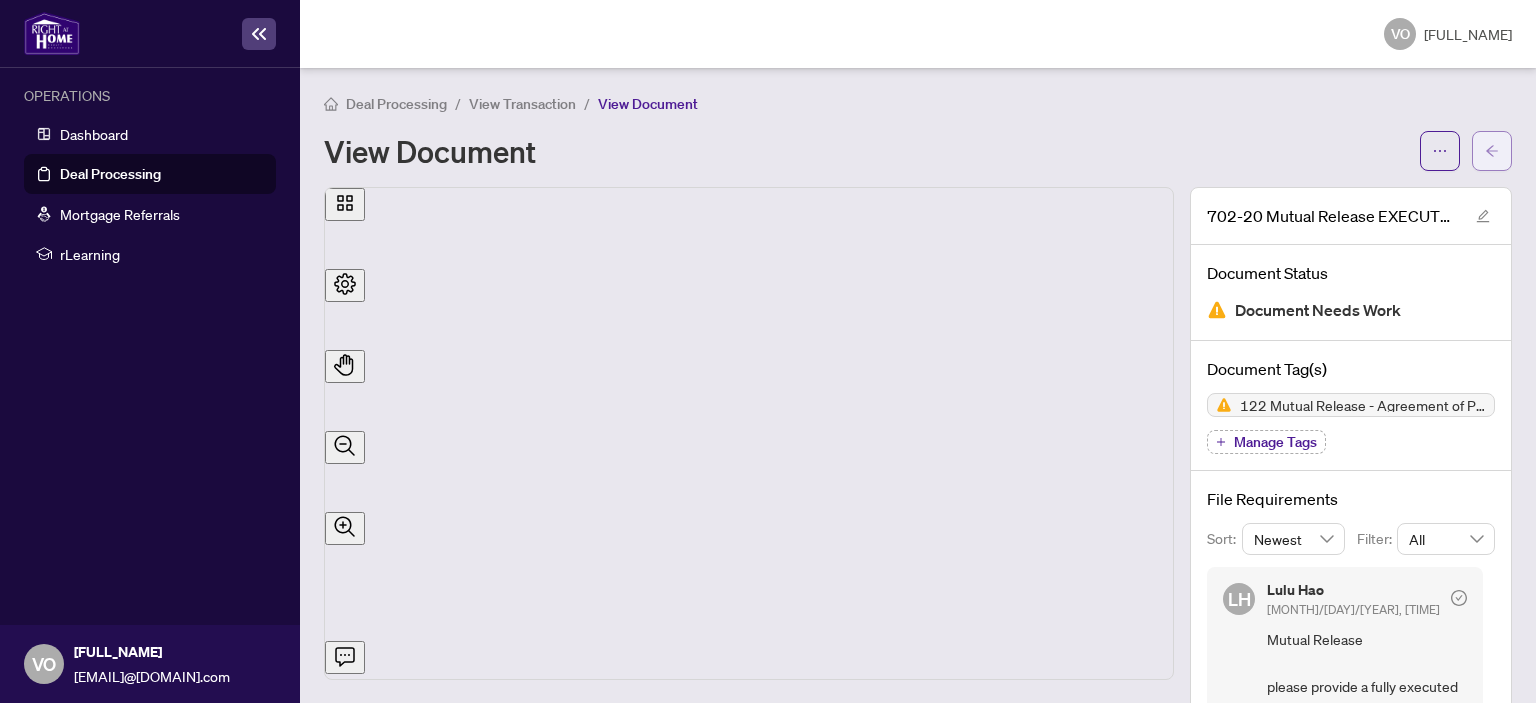 click at bounding box center (1492, 151) 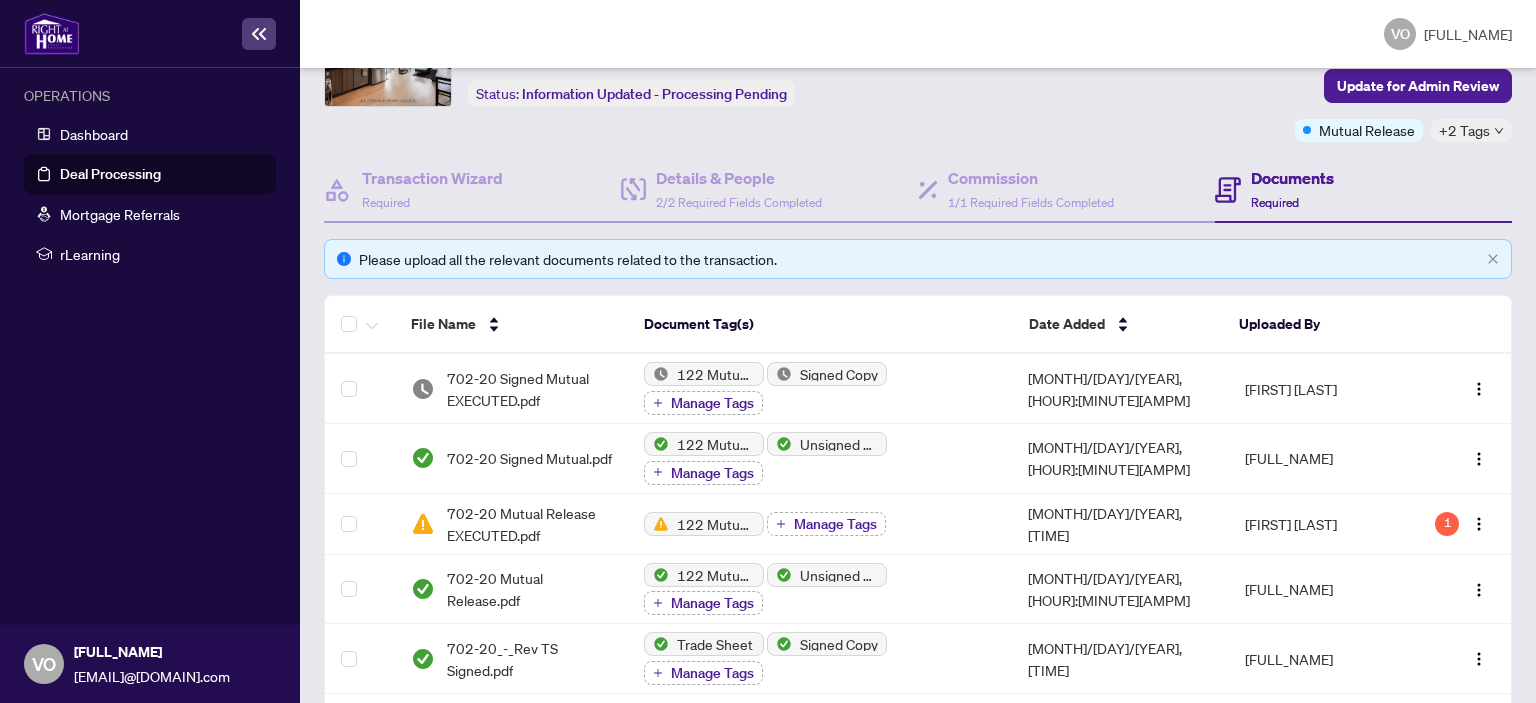 scroll, scrollTop: 300, scrollLeft: 0, axis: vertical 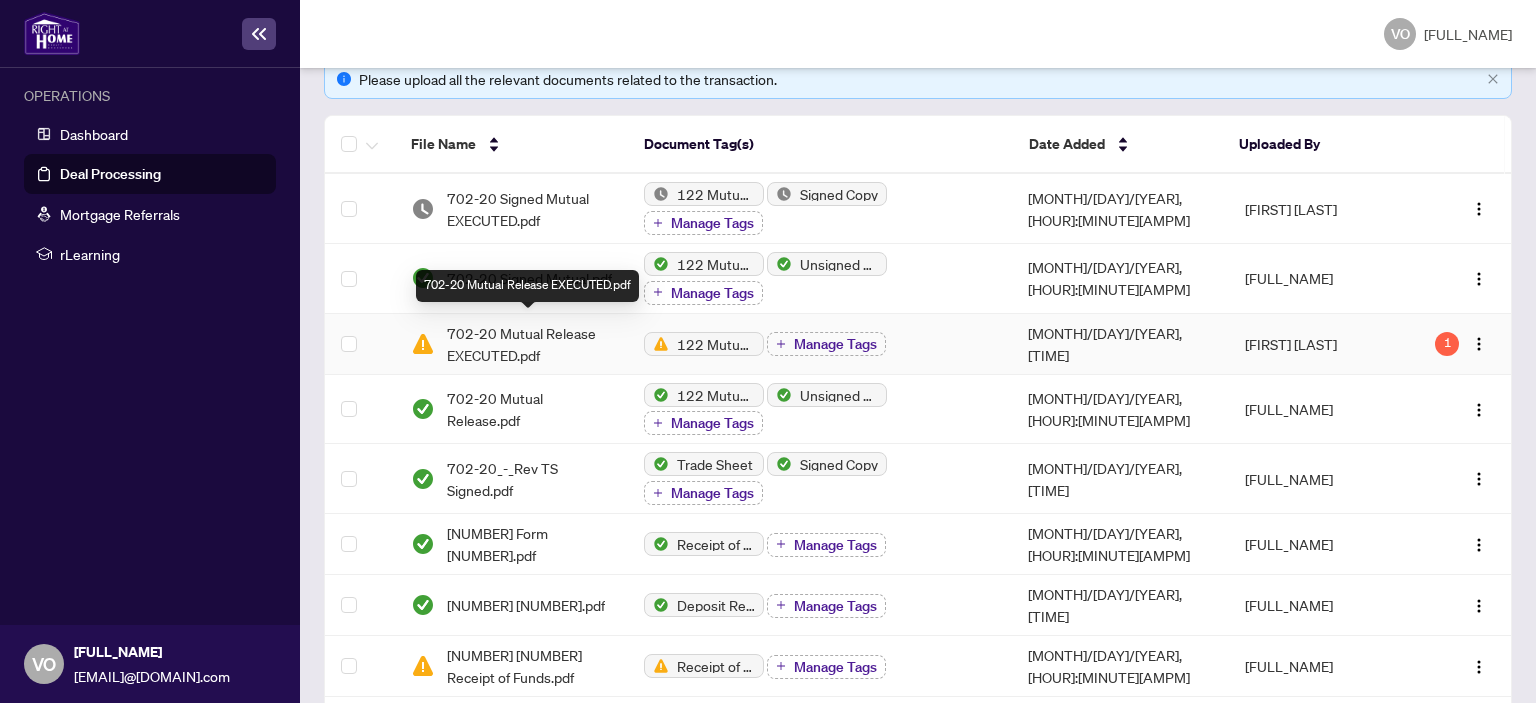 click on "702-20 Mutual Release EXECUTED.pdf" at bounding box center [529, 344] 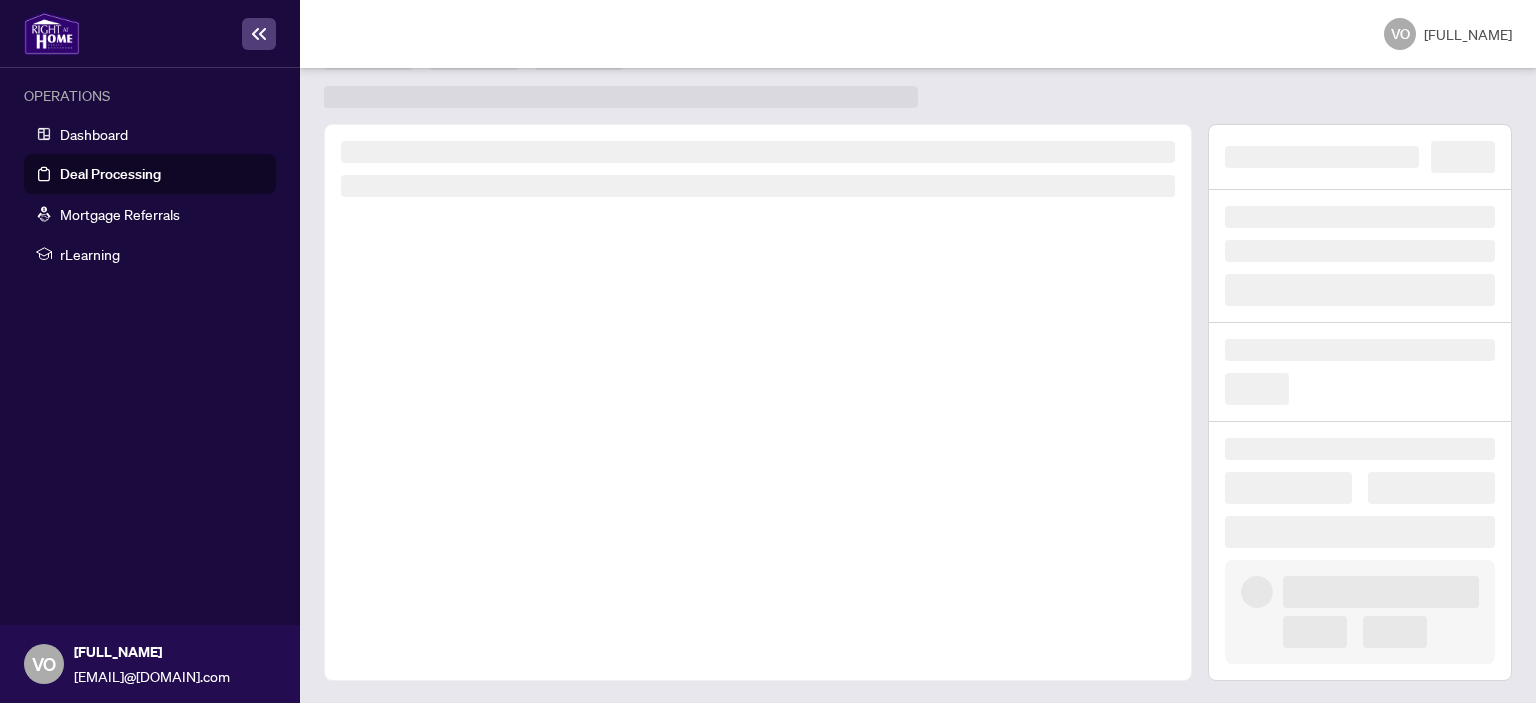 scroll, scrollTop: 0, scrollLeft: 0, axis: both 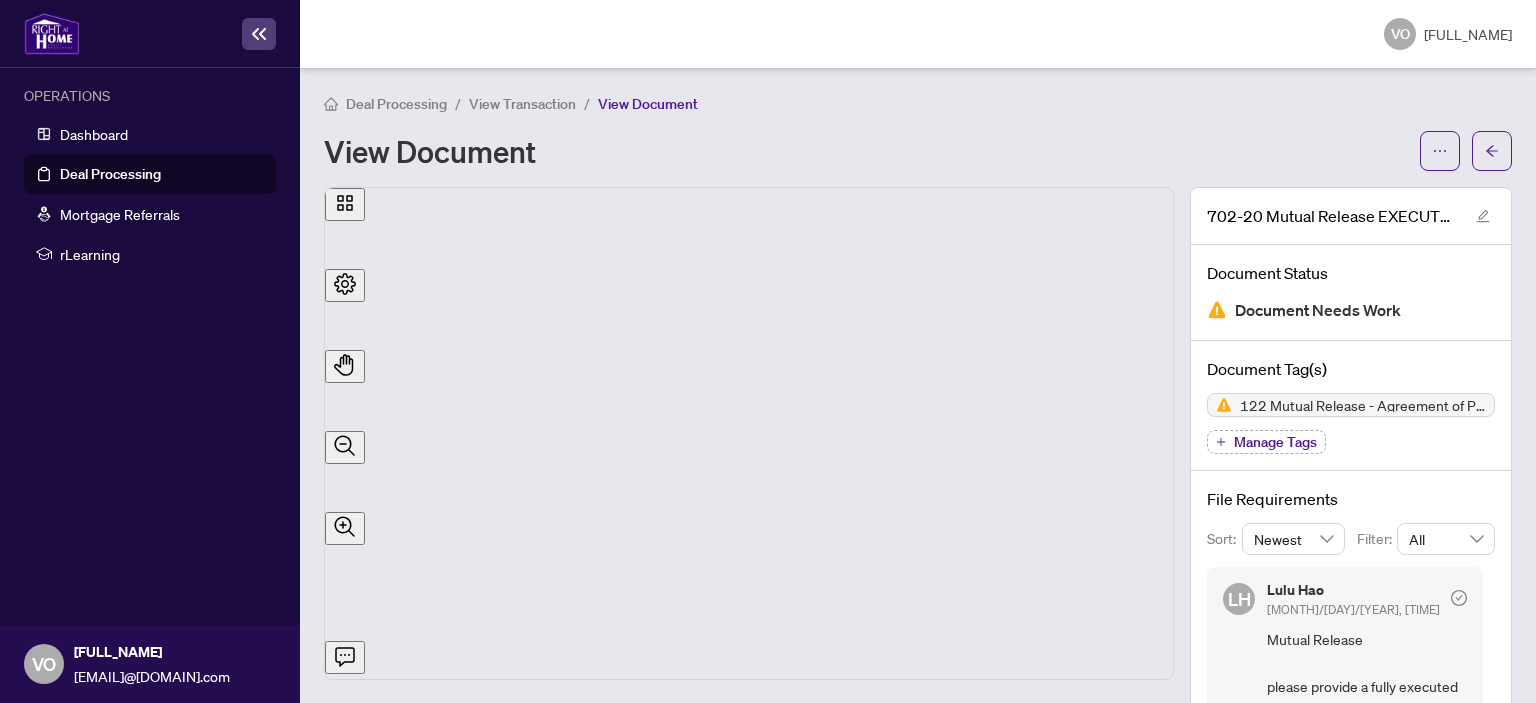 click on "Deal Processing" at bounding box center [110, 174] 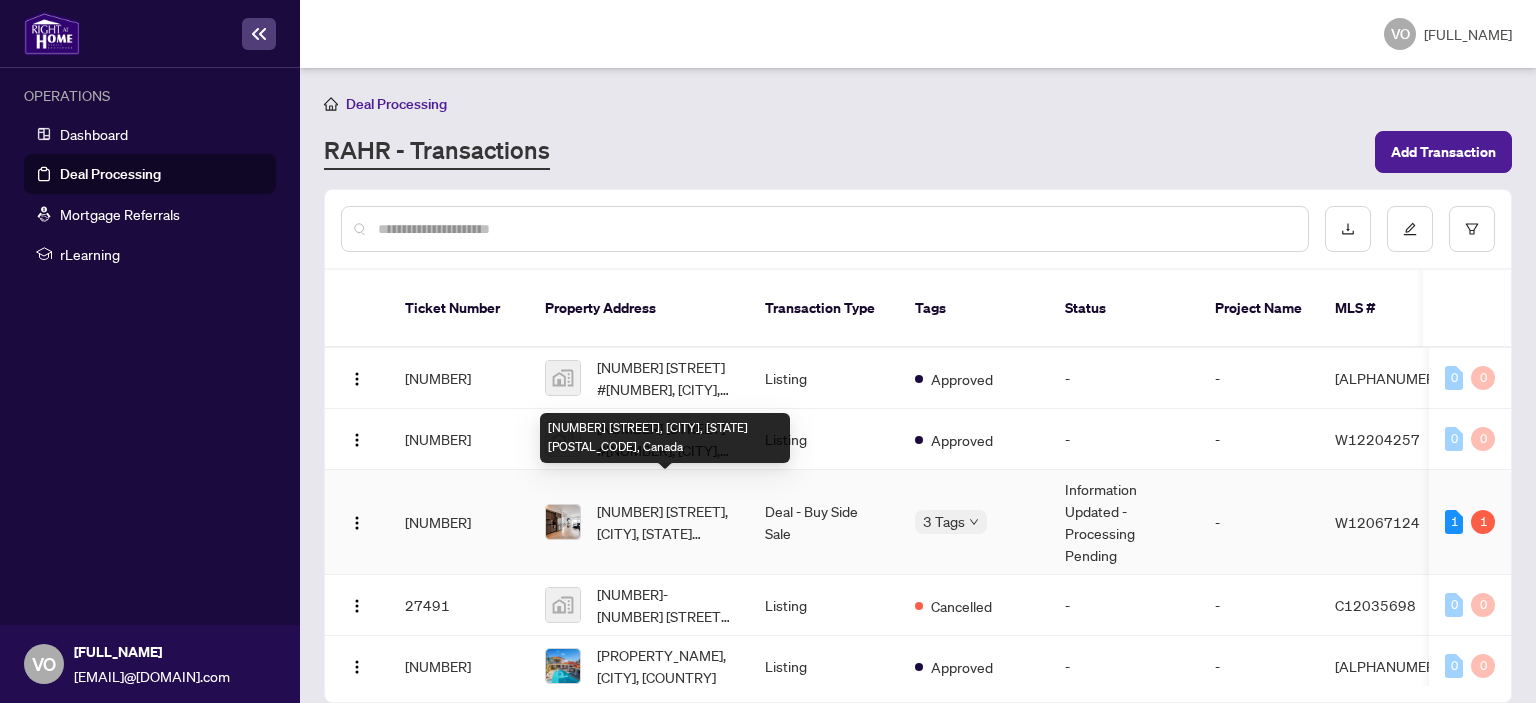 click on "[NUMBER] [STREET], [CITY], [STATE] [POSTAL_CODE], Canada" at bounding box center [665, 522] 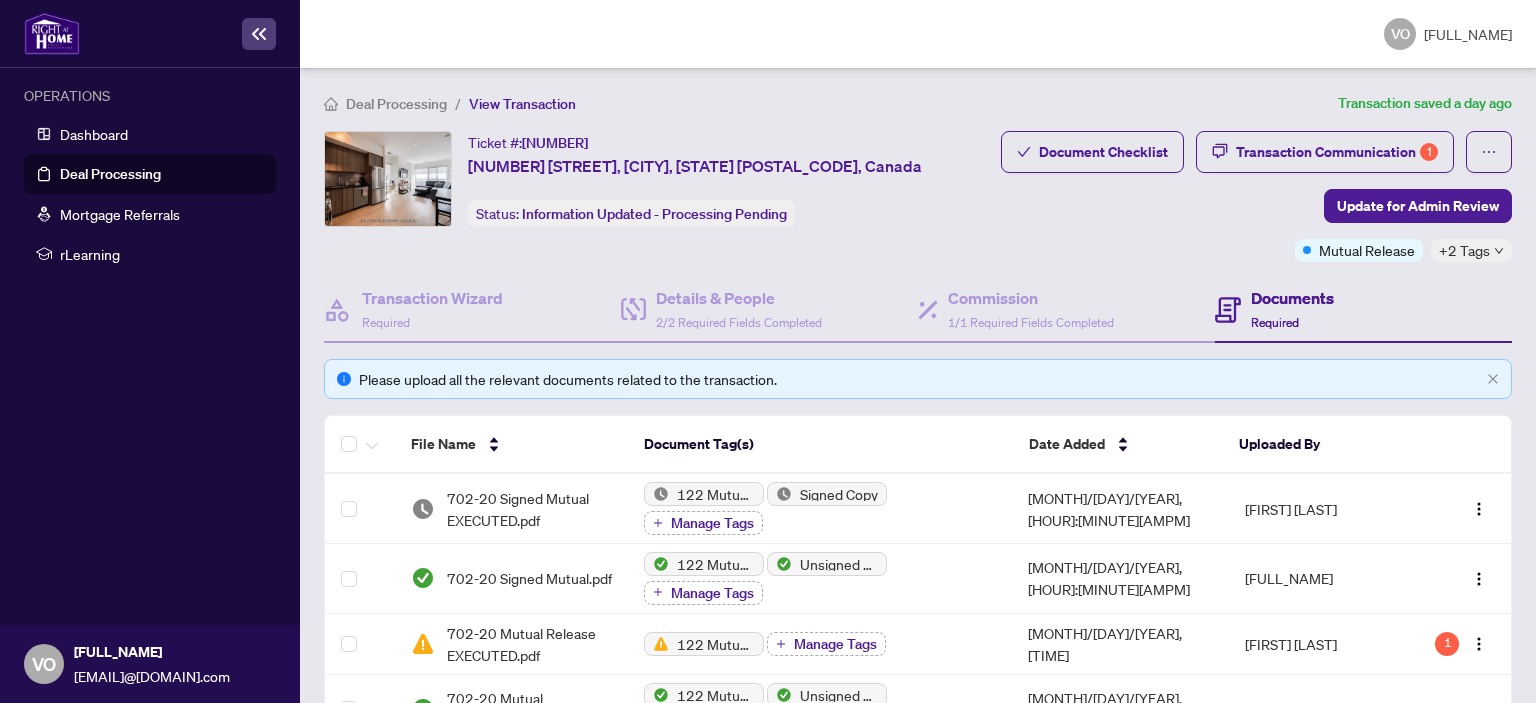 click on "Documents" at bounding box center (1292, 298) 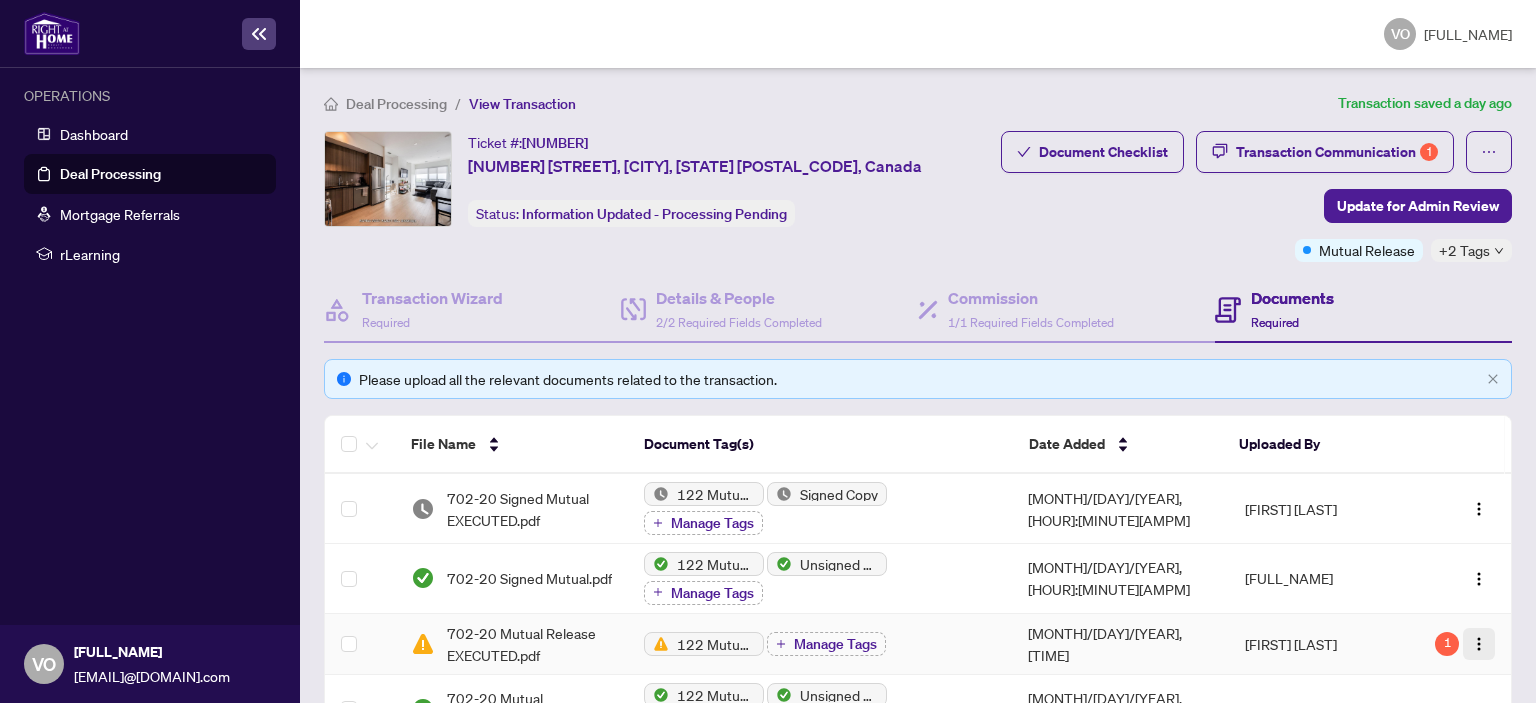 click at bounding box center [1479, 644] 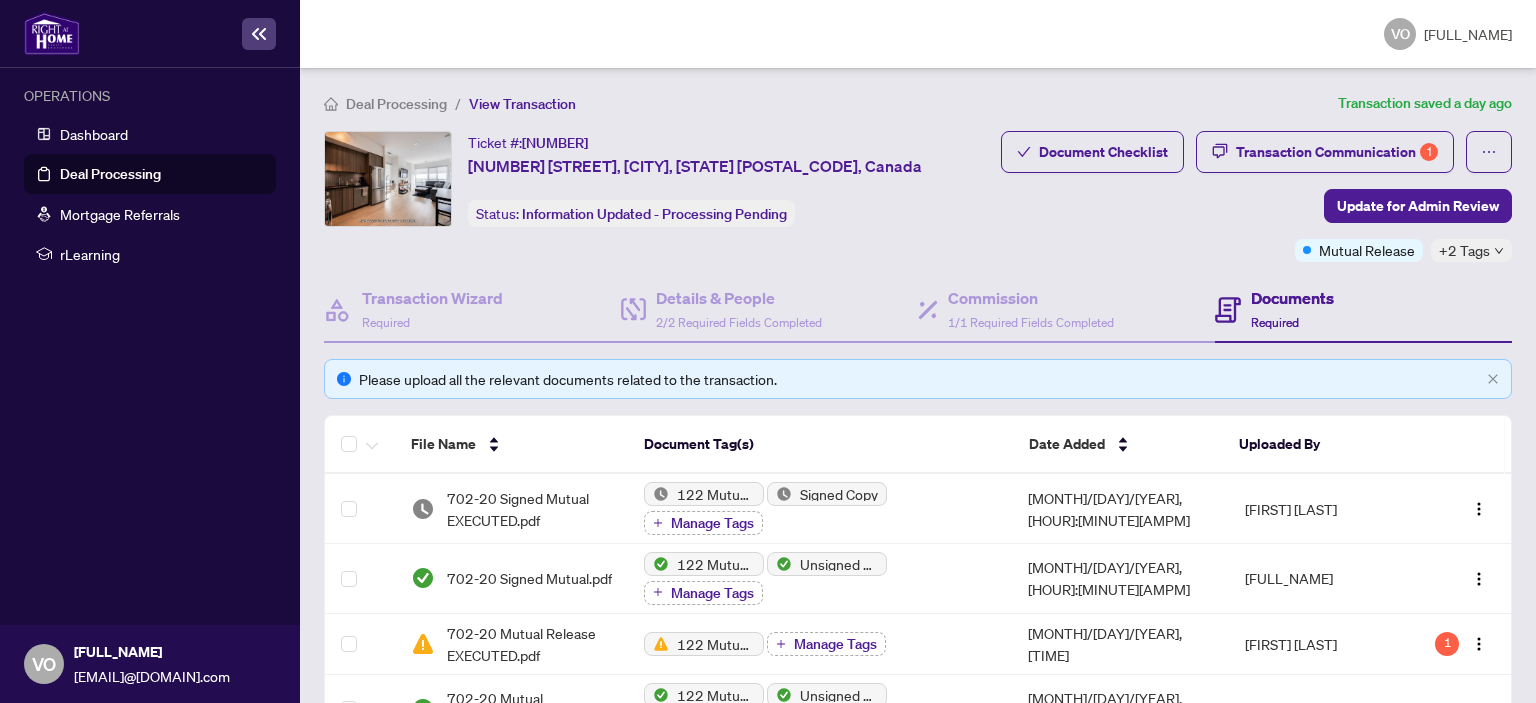 click on "Transaction Wizard Required Details & People 2/2 Required Fields Completed Commission 1/1 Required Fields Completed Documents Required Please upload all the relevant documents related to the transaction. File Name Document Tag(s) Date Added Uploaded By             702-20 Signed Mutual EXECUTED.pdf 122 Mutual Release - Agreement of Purchase and Sale Signed Copy Manage Tags [MONTH]/[DAY]/[YEAR], [HOUR]:[MINUTE][AMPM] [FULL_NAME] 702-20 Signed Mutual.pdf 122 Mutual Release - Agreement of Purchase and Sale Unsigned Copy Manage Tags [MONTH]/[DAY]/[YEAR], [HOUR]:[MINUTE][AMPM] [FULL_NAME] 702-20 Mutual Release EXECUTED.pdf 122 Mutual Release - Agreement of Purchase and Sale Manage Tags [MONTH]/[DAY]/[YEAR], [HOUR]:[MINUTE][AMPM] [FULL_NAME] 1 702-20 Mutual Release.pdf 122 Mutual Release - Agreement of Purchase and Sale Unsigned Copy Manage Tags [MONTH]/[DAY]/[YEAR], [HOUR]:[MINUTE][AMPM] [FULL_NAME] 702-20_-_Rev TS Signed.pdf Trade Sheet Signed Copy Manage Tags [MONTH]/[DAY]/[YEAR], [HOUR]:[MINUTE][AMPM] [FULL_NAME] 702-20 Form 635.pdf Receipt of Funds Record Manage Tags [MONTH]/[DAY]/[YEAR], [HOUR]:[MINUTE][AMPM] [FULL_NAME]" at bounding box center (918, 1252) 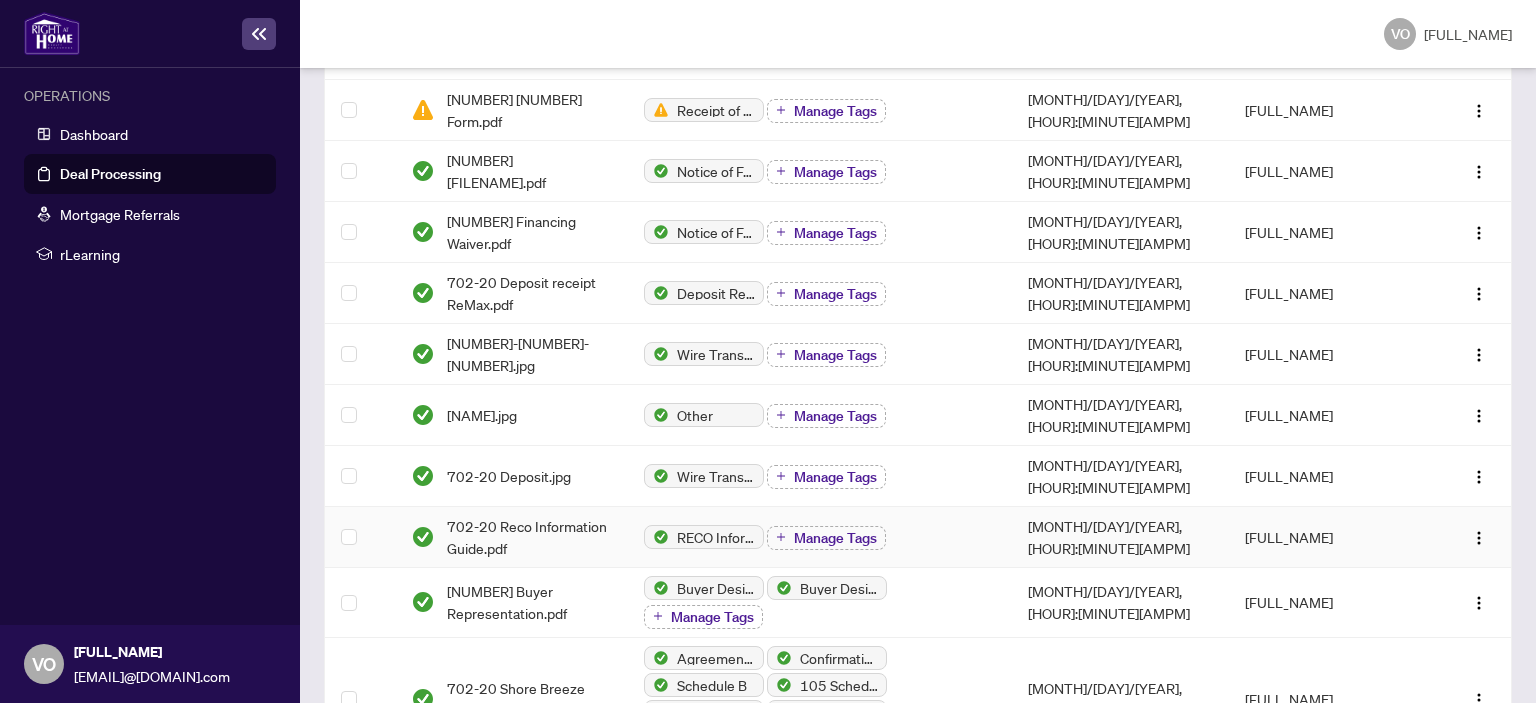 scroll, scrollTop: 1492, scrollLeft: 0, axis: vertical 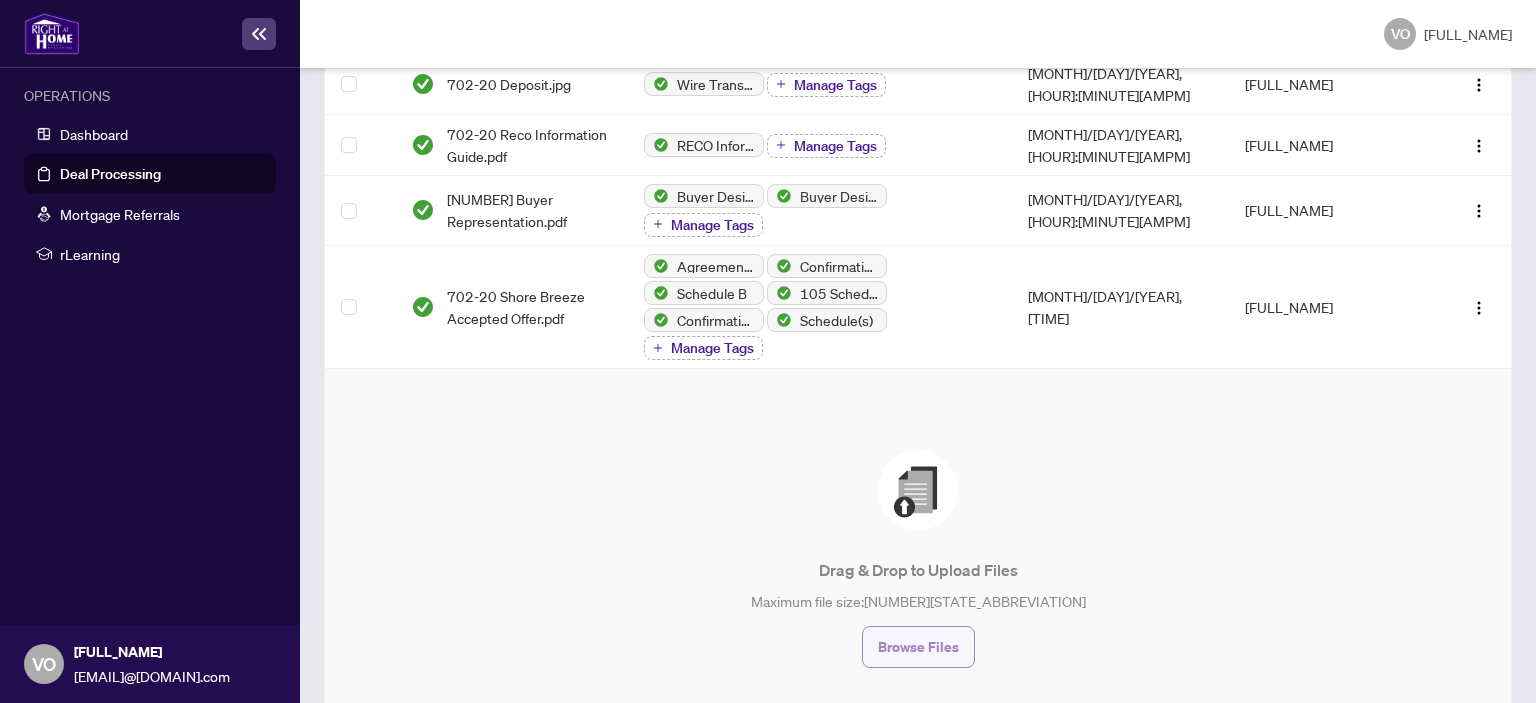 click on "Browse Files" at bounding box center [918, 647] 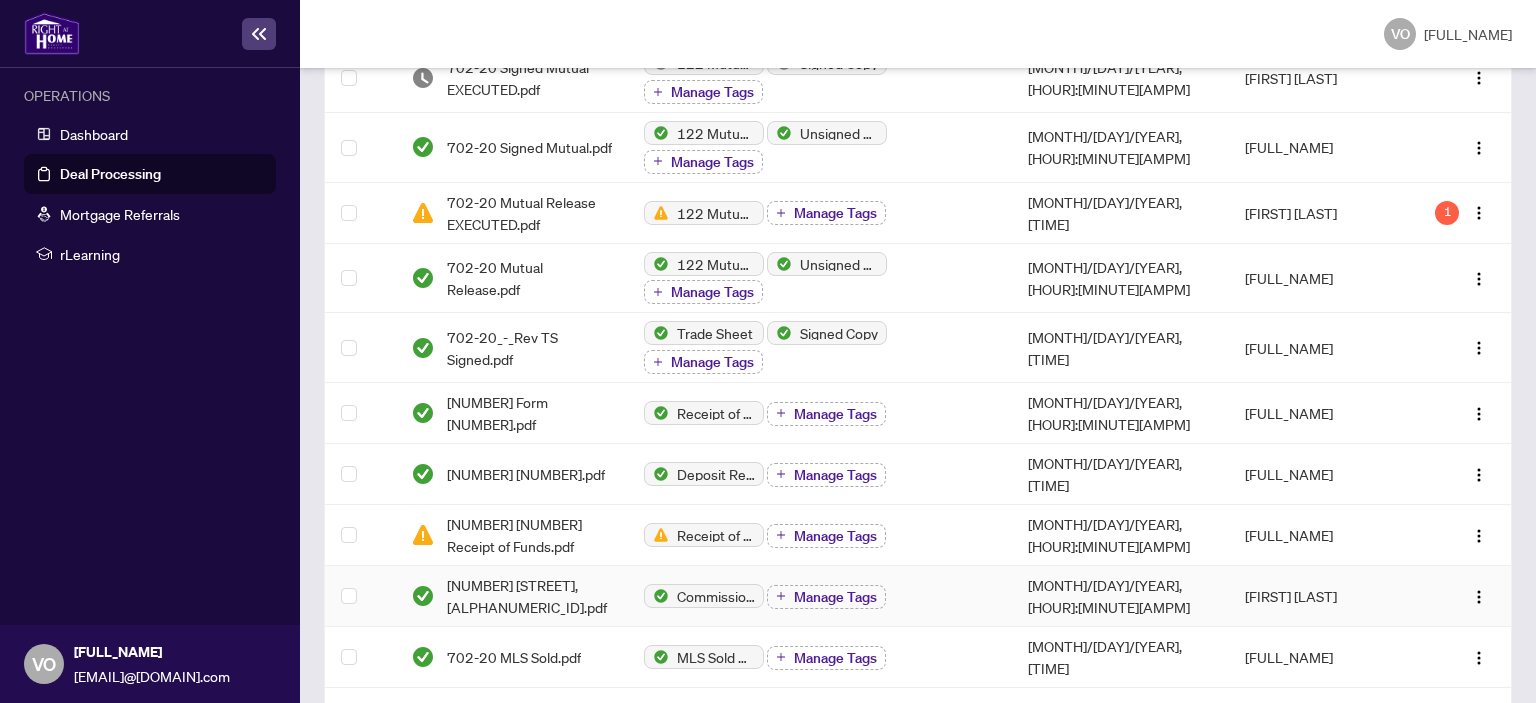 scroll, scrollTop: 0, scrollLeft: 0, axis: both 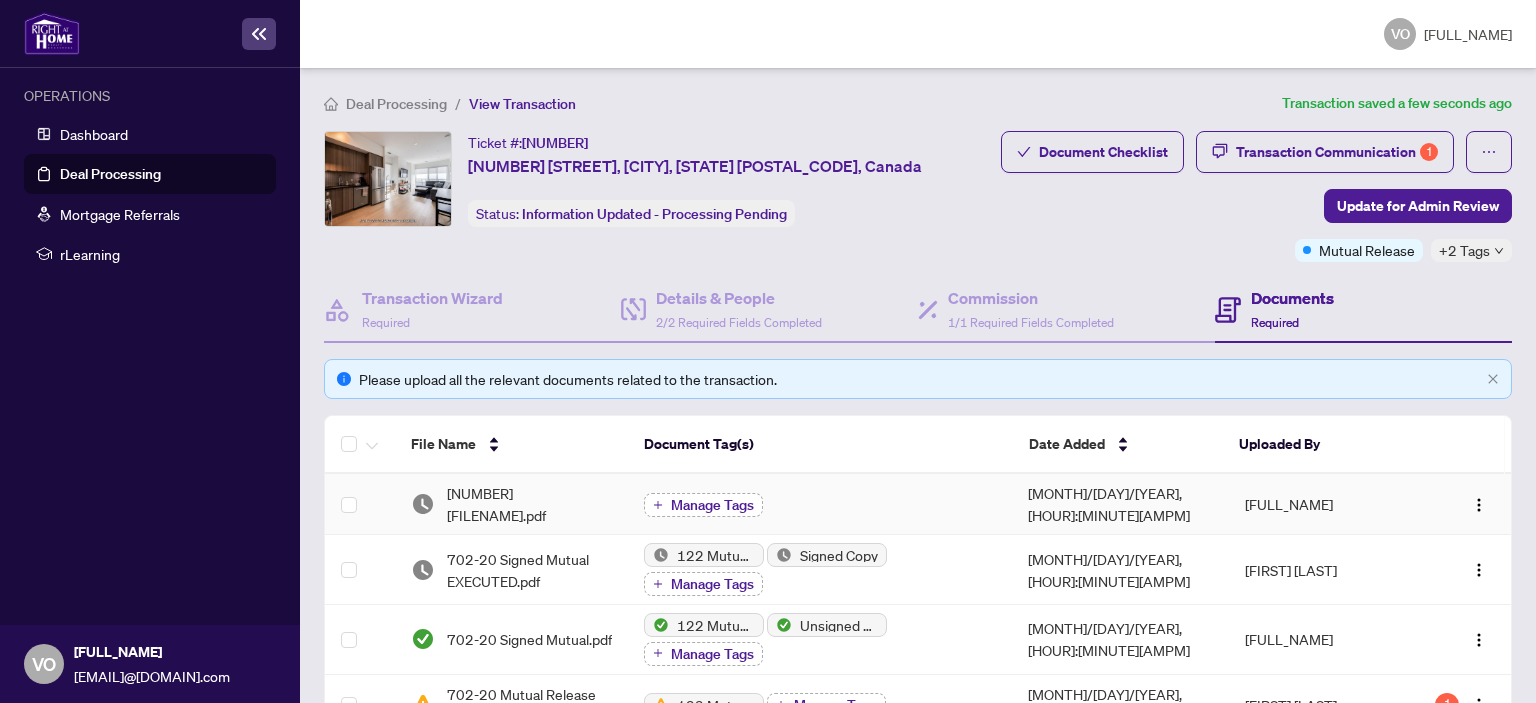 click on "Manage Tags" at bounding box center [712, 505] 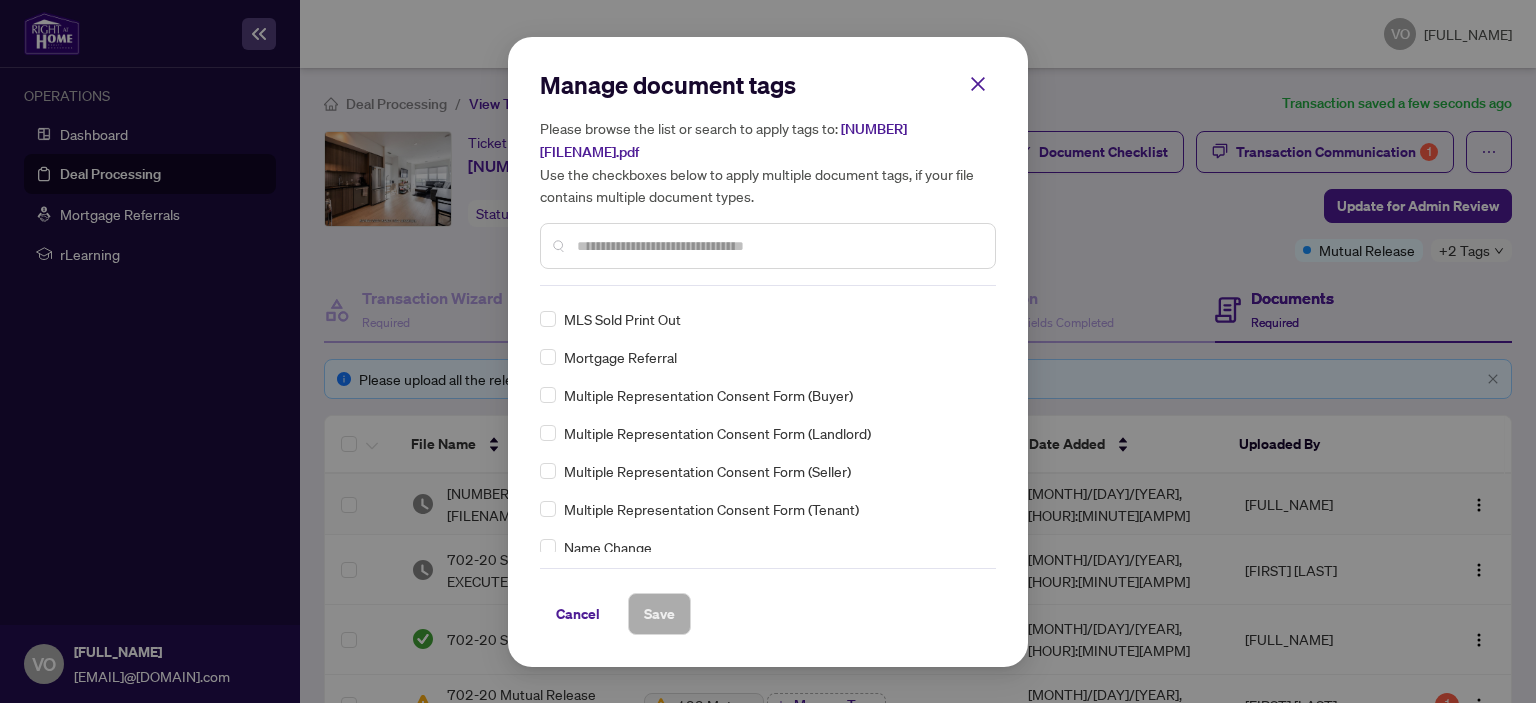 scroll, scrollTop: 2800, scrollLeft: 0, axis: vertical 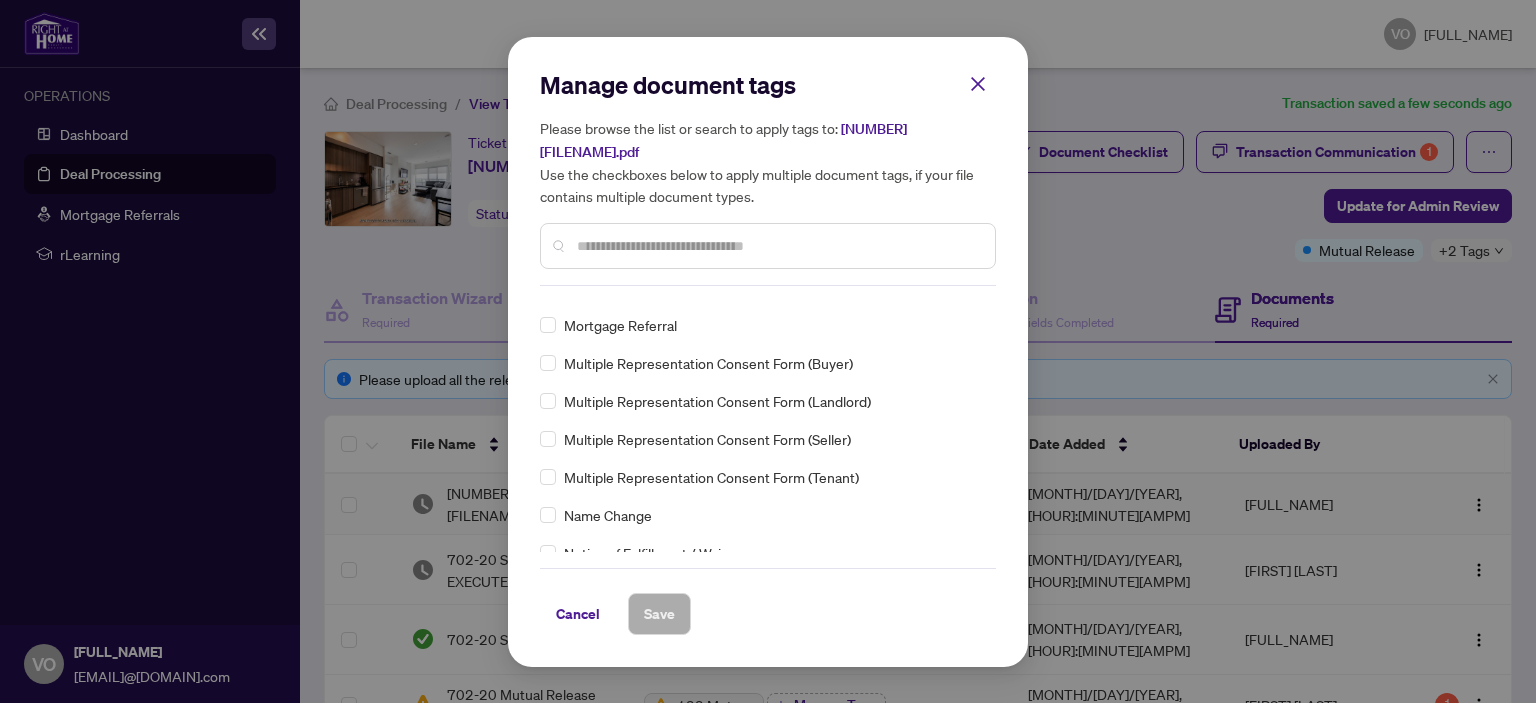 click at bounding box center (778, 246) 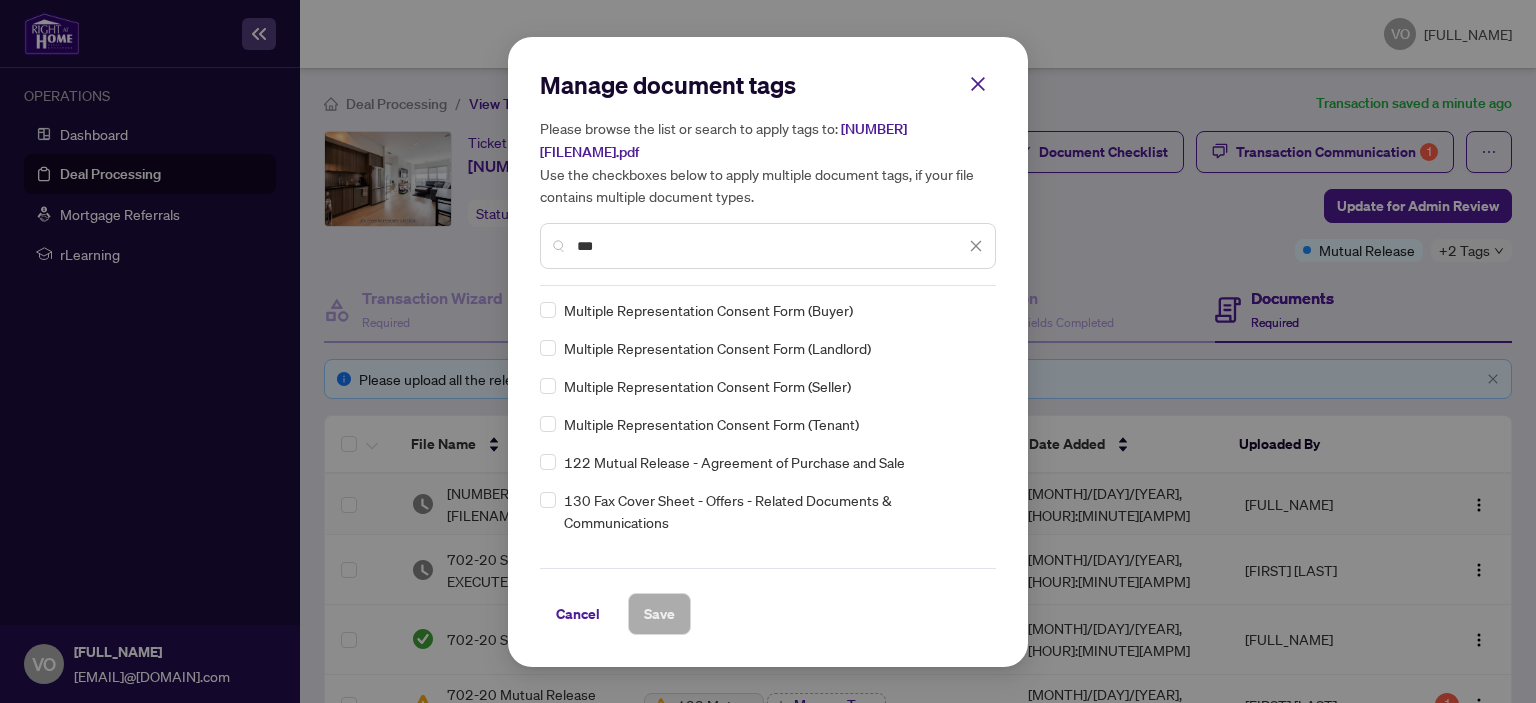scroll, scrollTop: 0, scrollLeft: 0, axis: both 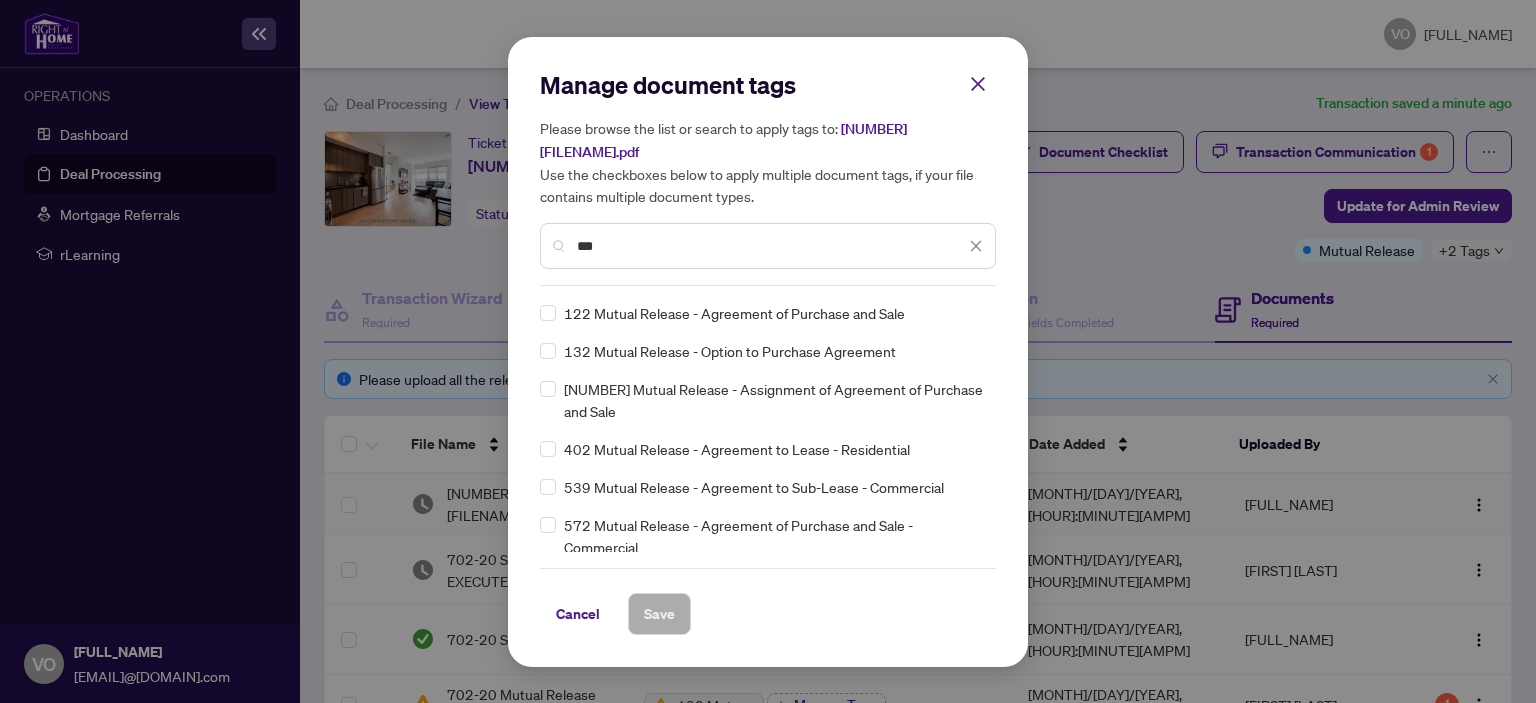 type on "***" 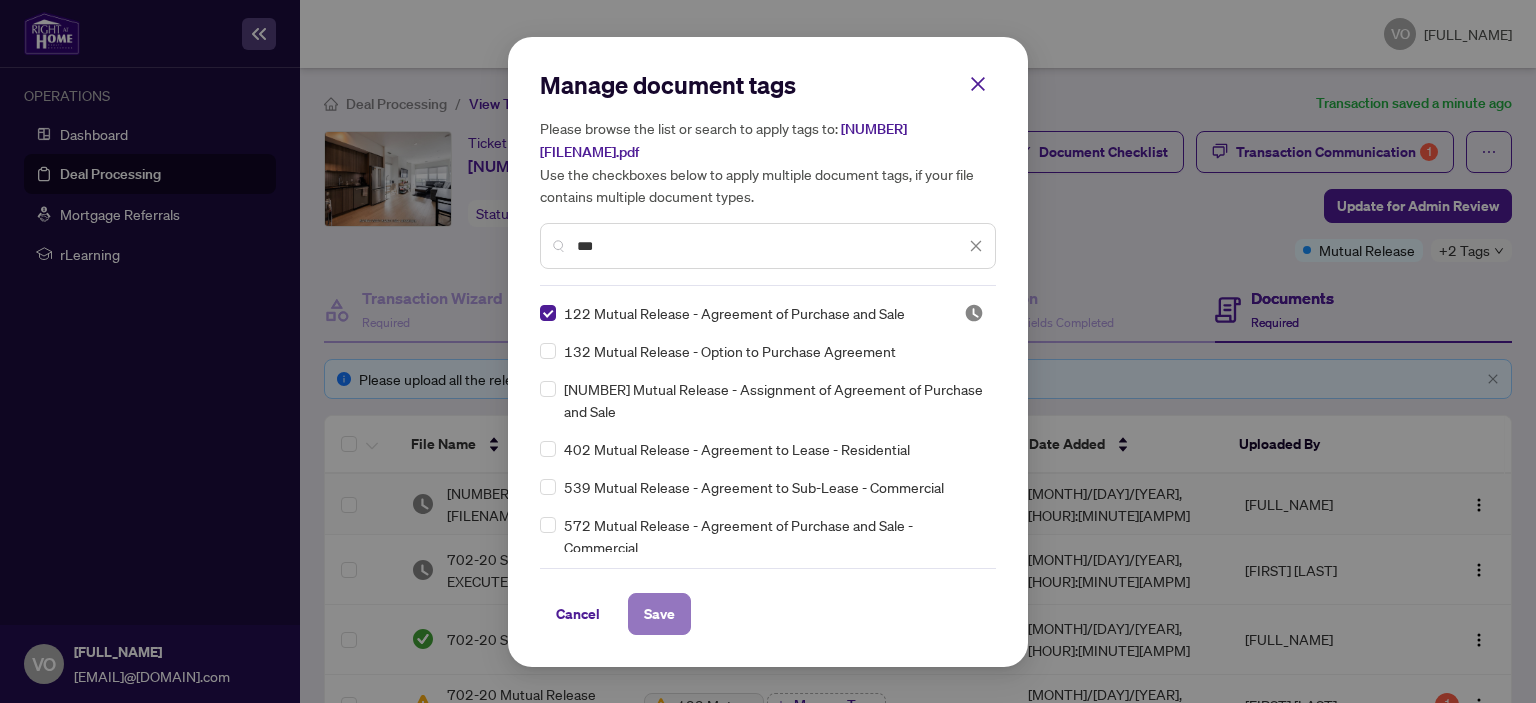 click on "Save" at bounding box center [659, 614] 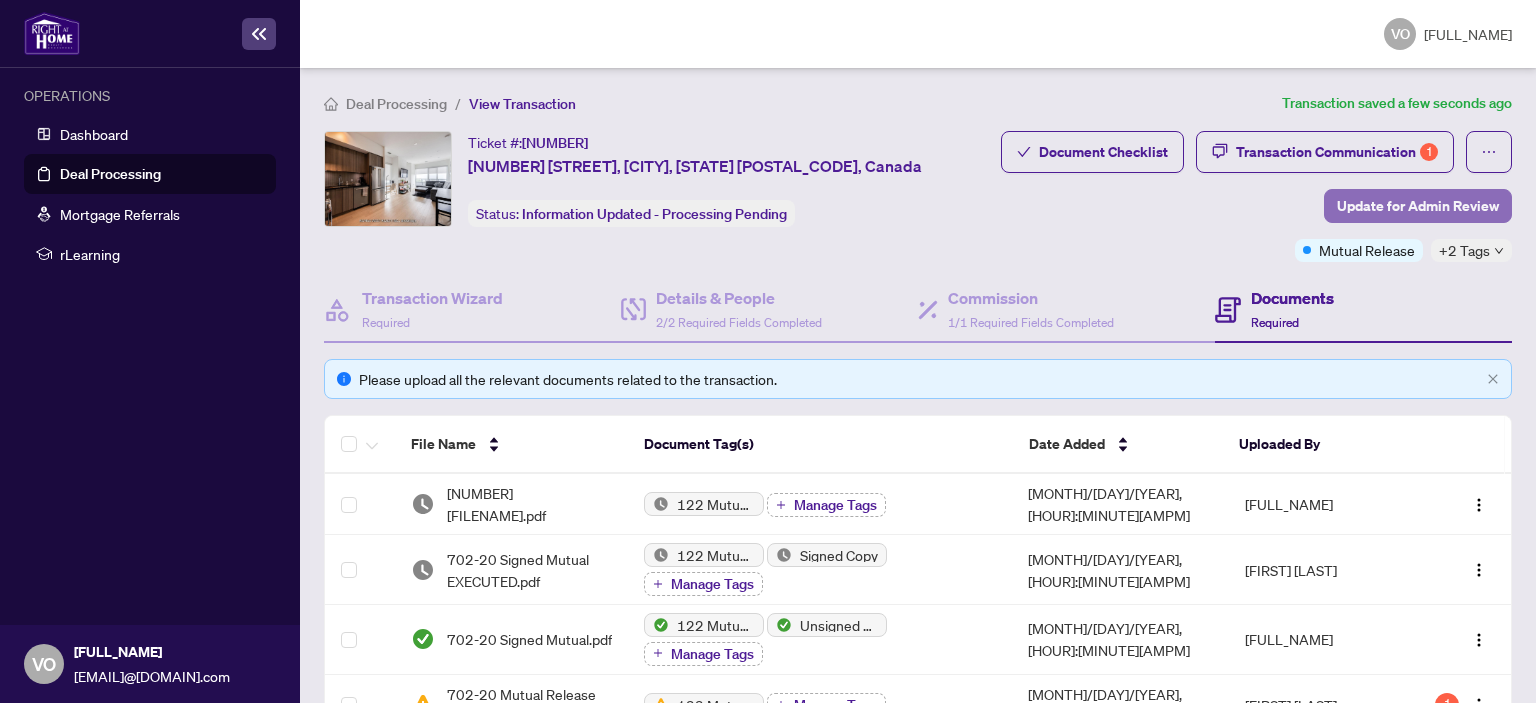 click on "Update for Admin Review" at bounding box center [1418, 206] 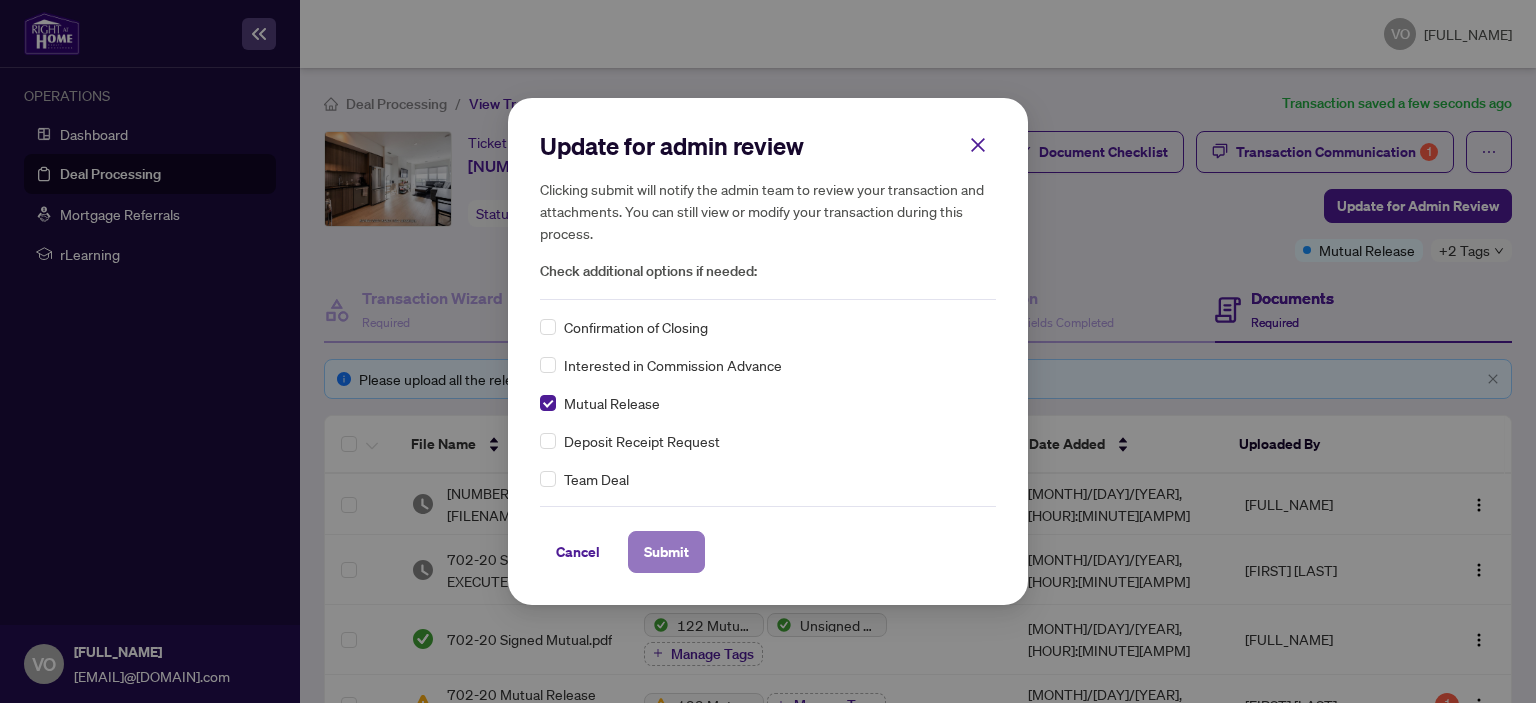 click on "Submit" at bounding box center (0, 0) 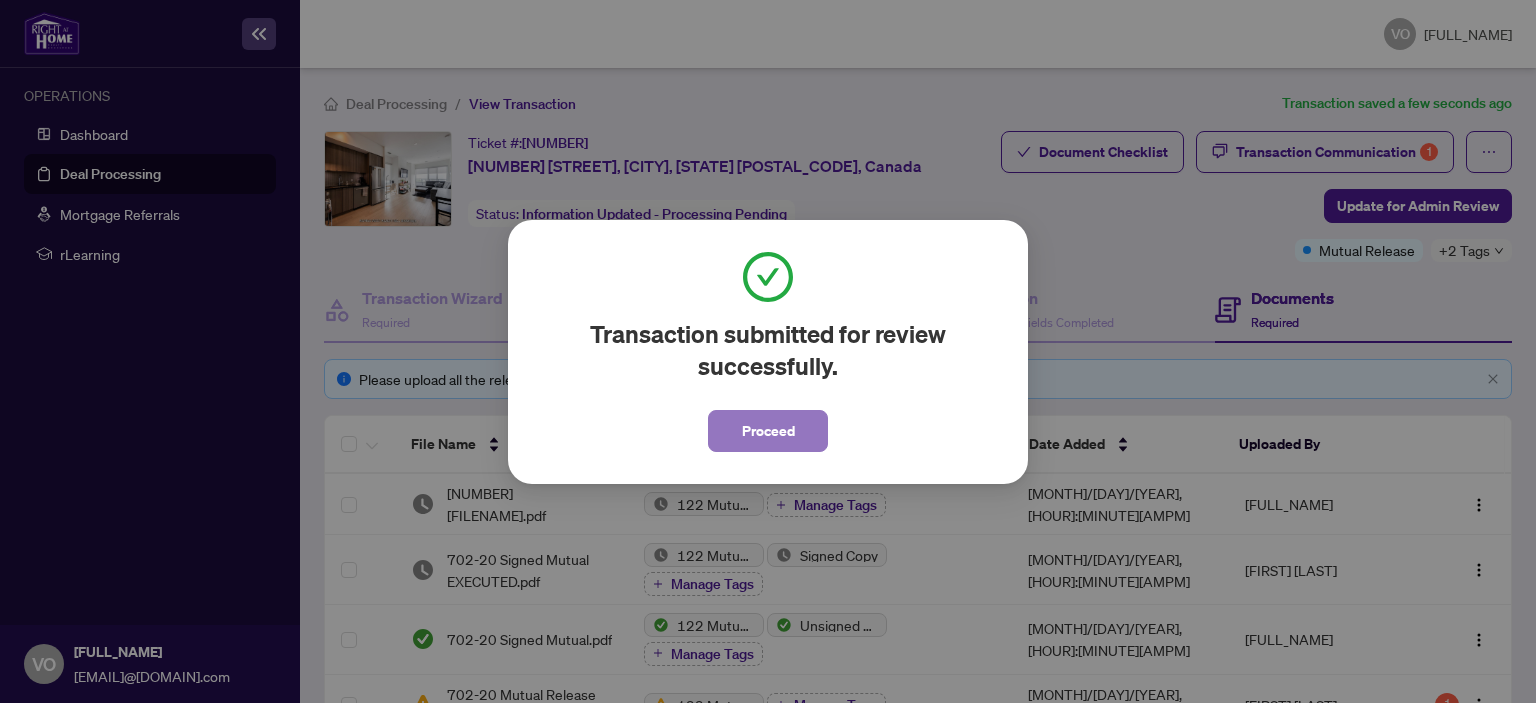 click on "Proceed" at bounding box center (768, 431) 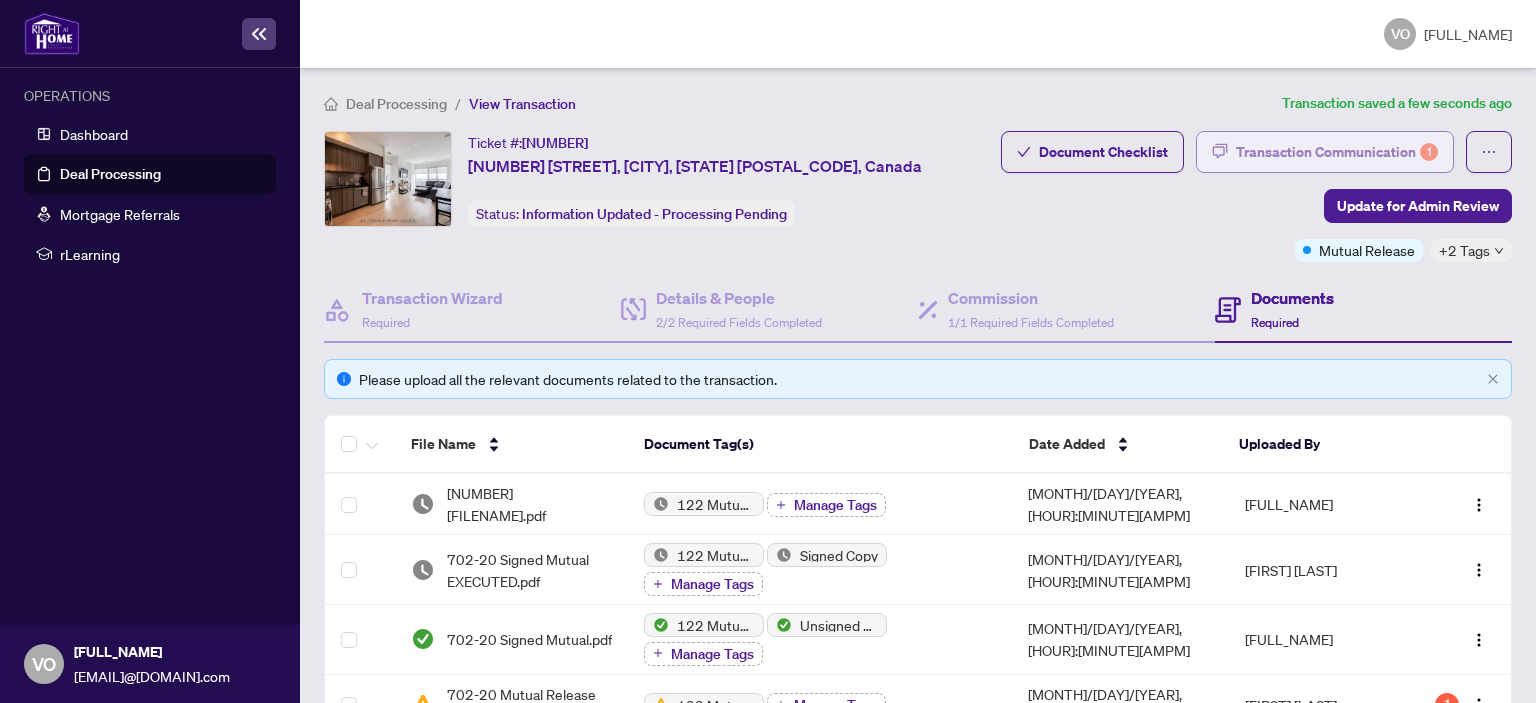 click on "Transaction Communication 1" at bounding box center (1337, 152) 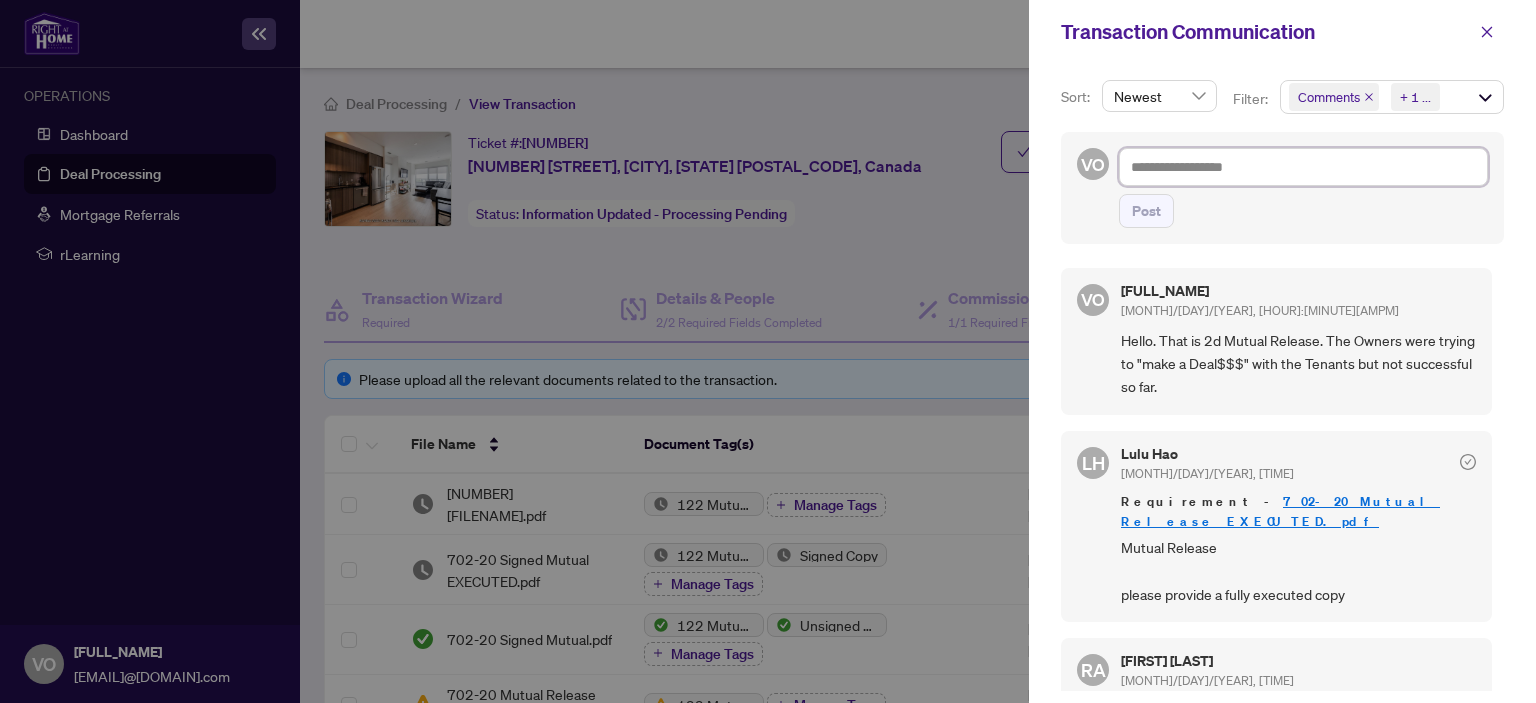click at bounding box center (1303, 167) 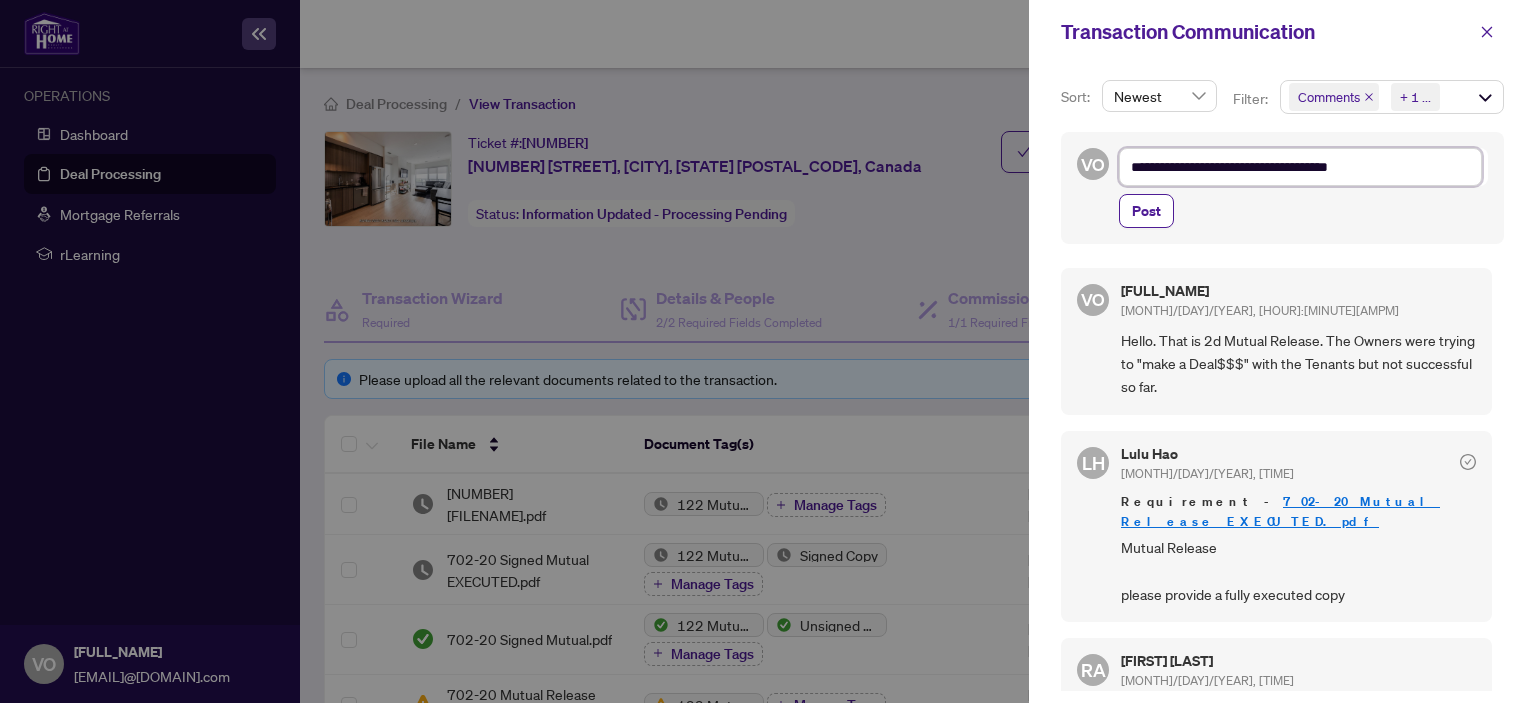 scroll, scrollTop: 200, scrollLeft: 0, axis: vertical 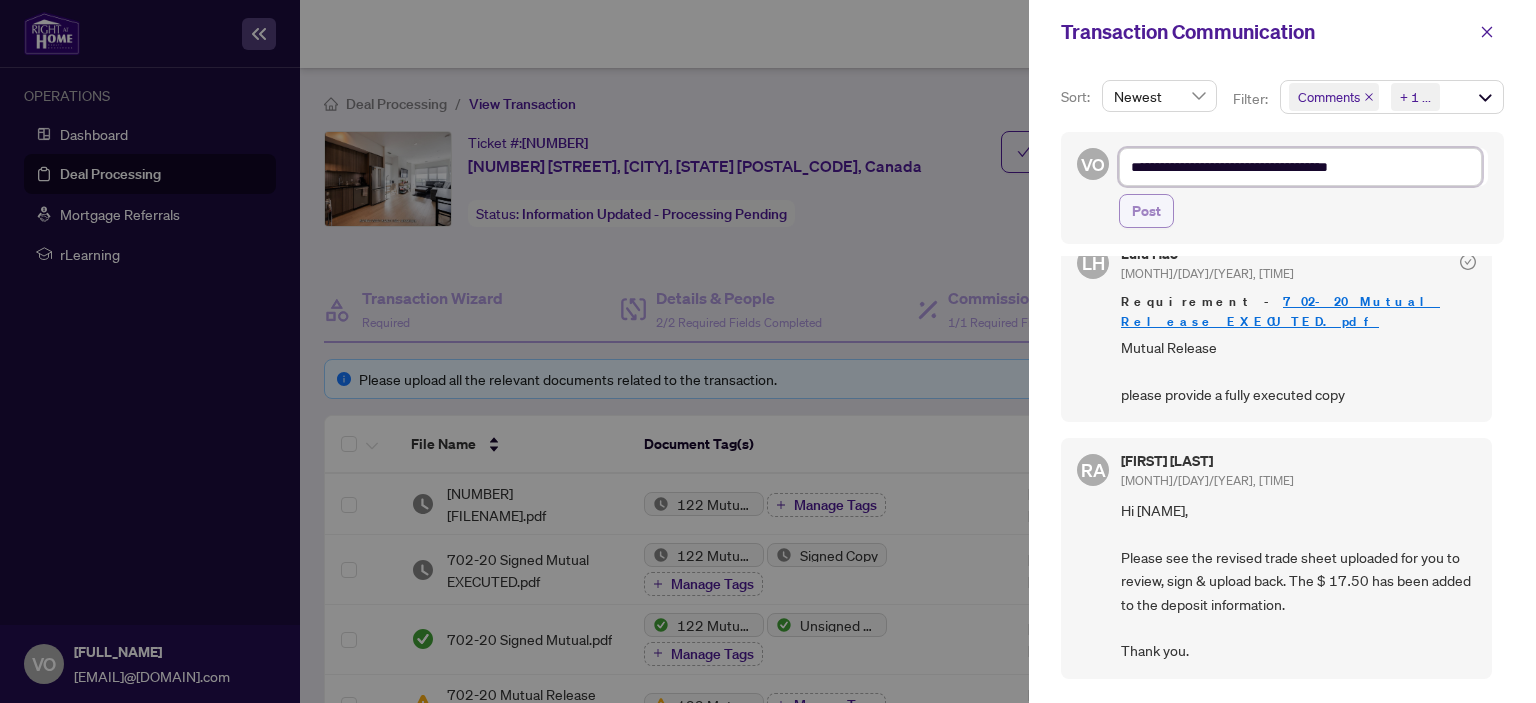 type on "**********" 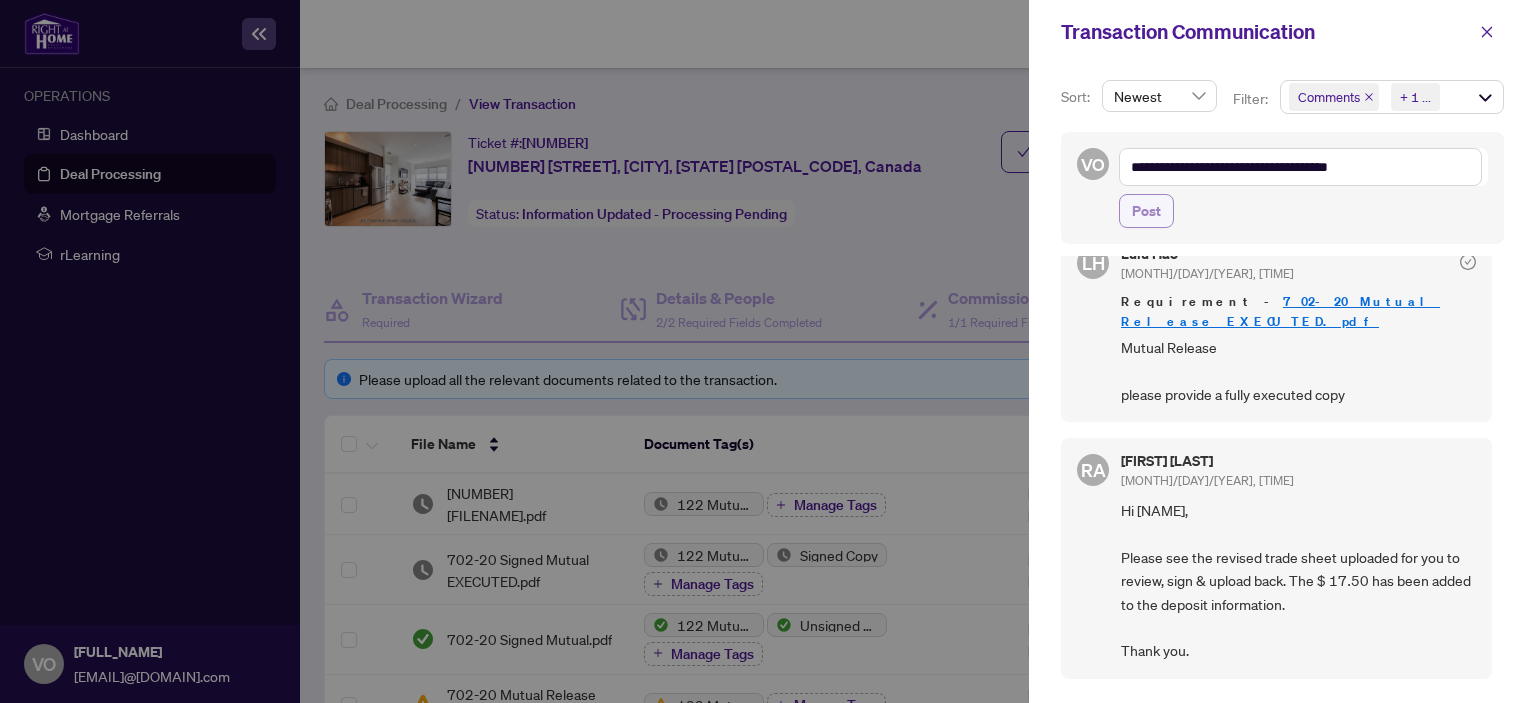 click on "Post" at bounding box center (1146, 211) 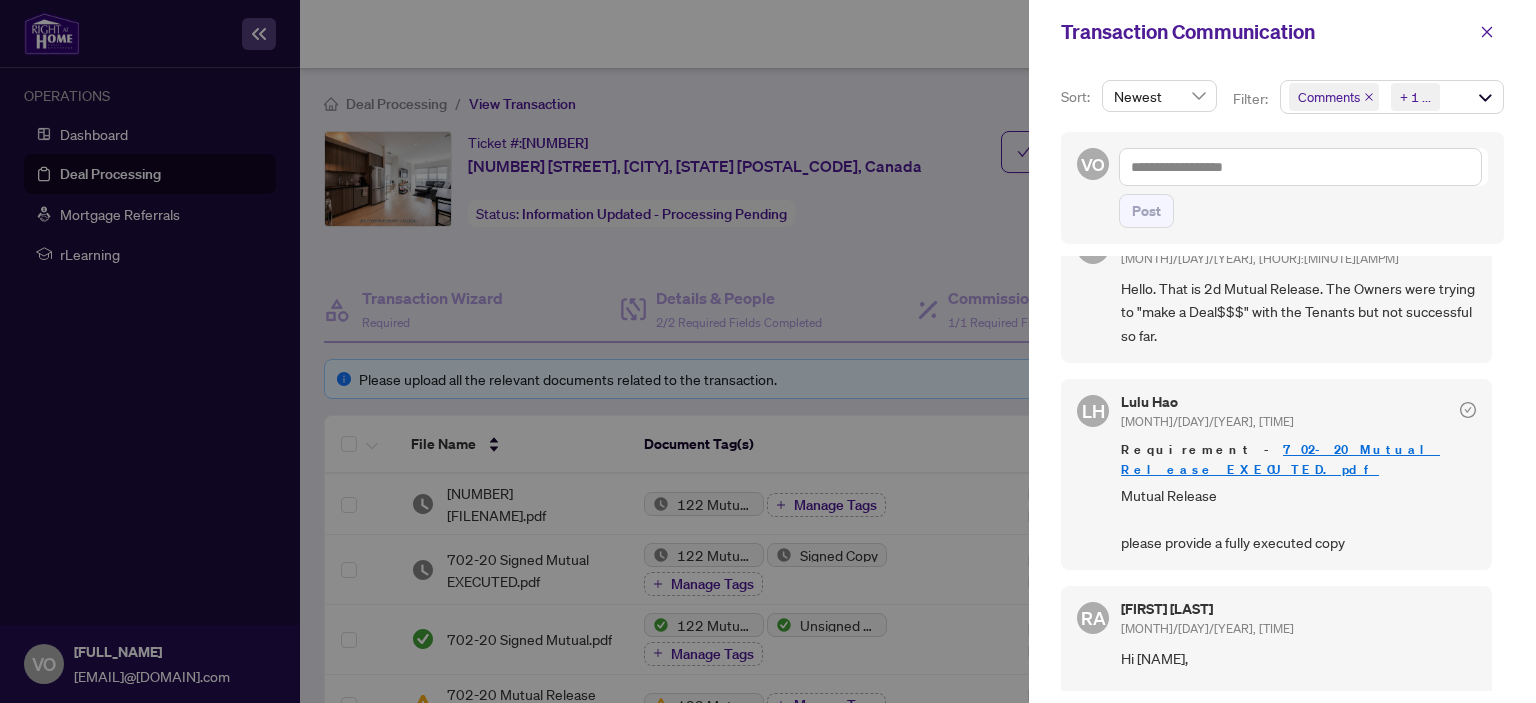 scroll, scrollTop: 0, scrollLeft: 0, axis: both 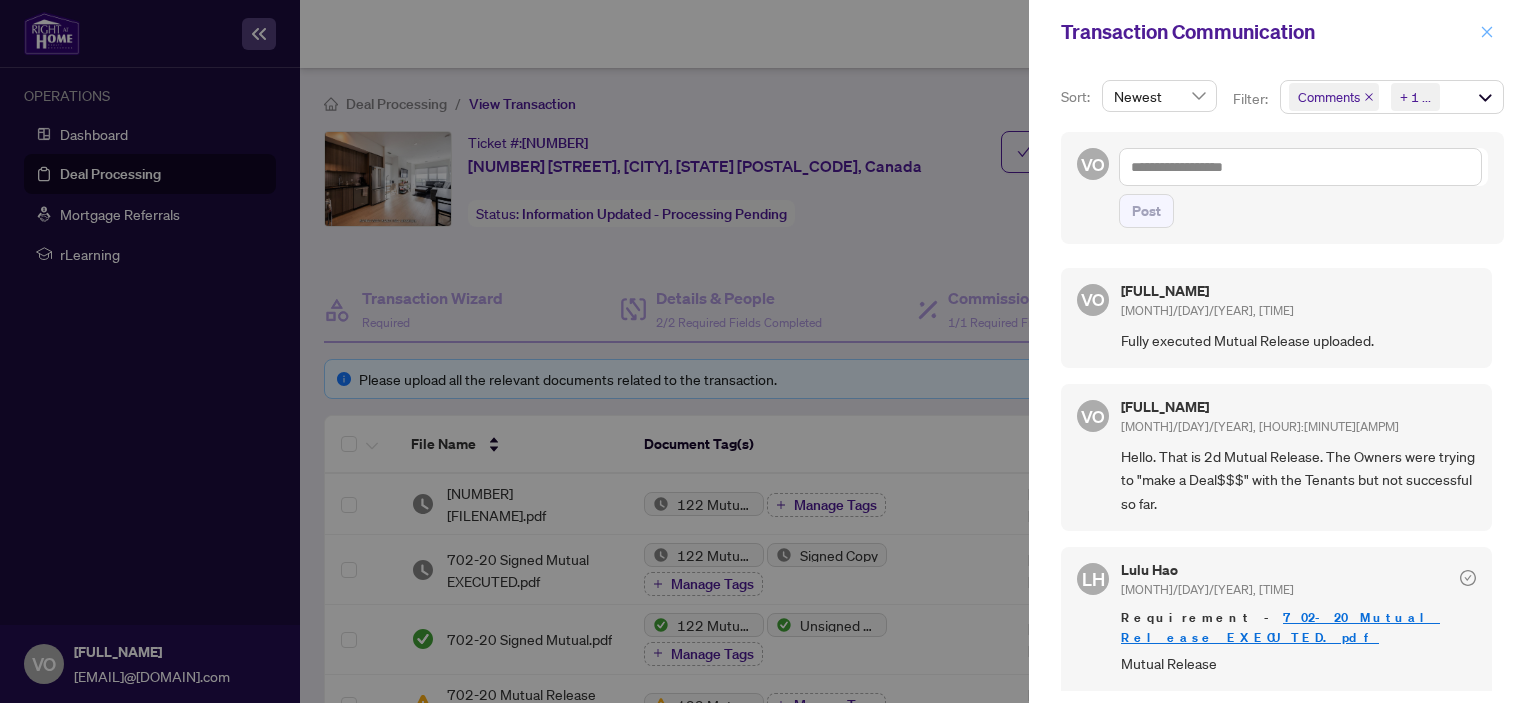 click at bounding box center (1487, 32) 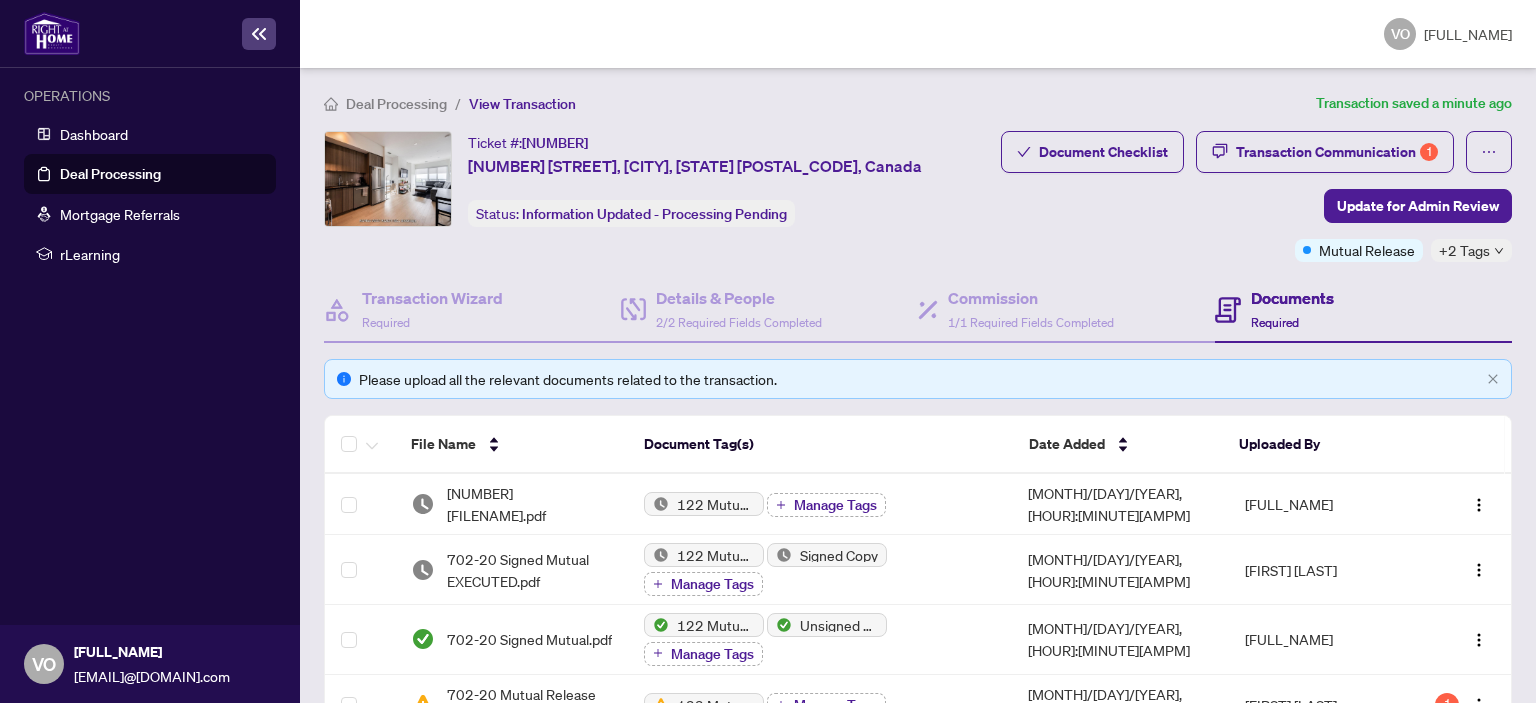click on "Document Checklist Transaction Communication 1 Update for Admin Review Mutual Release +2 Tags" at bounding box center [1256, 196] 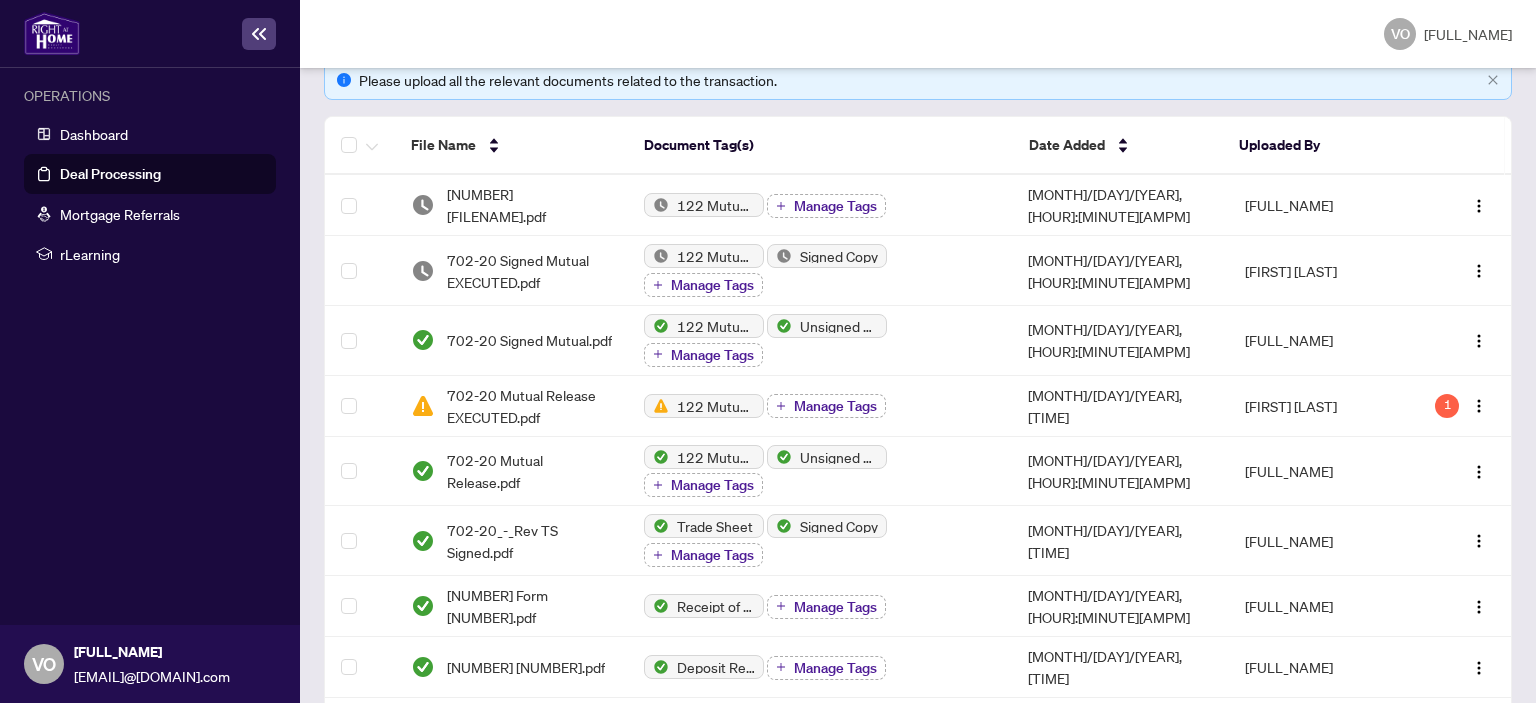 scroll, scrollTop: 300, scrollLeft: 0, axis: vertical 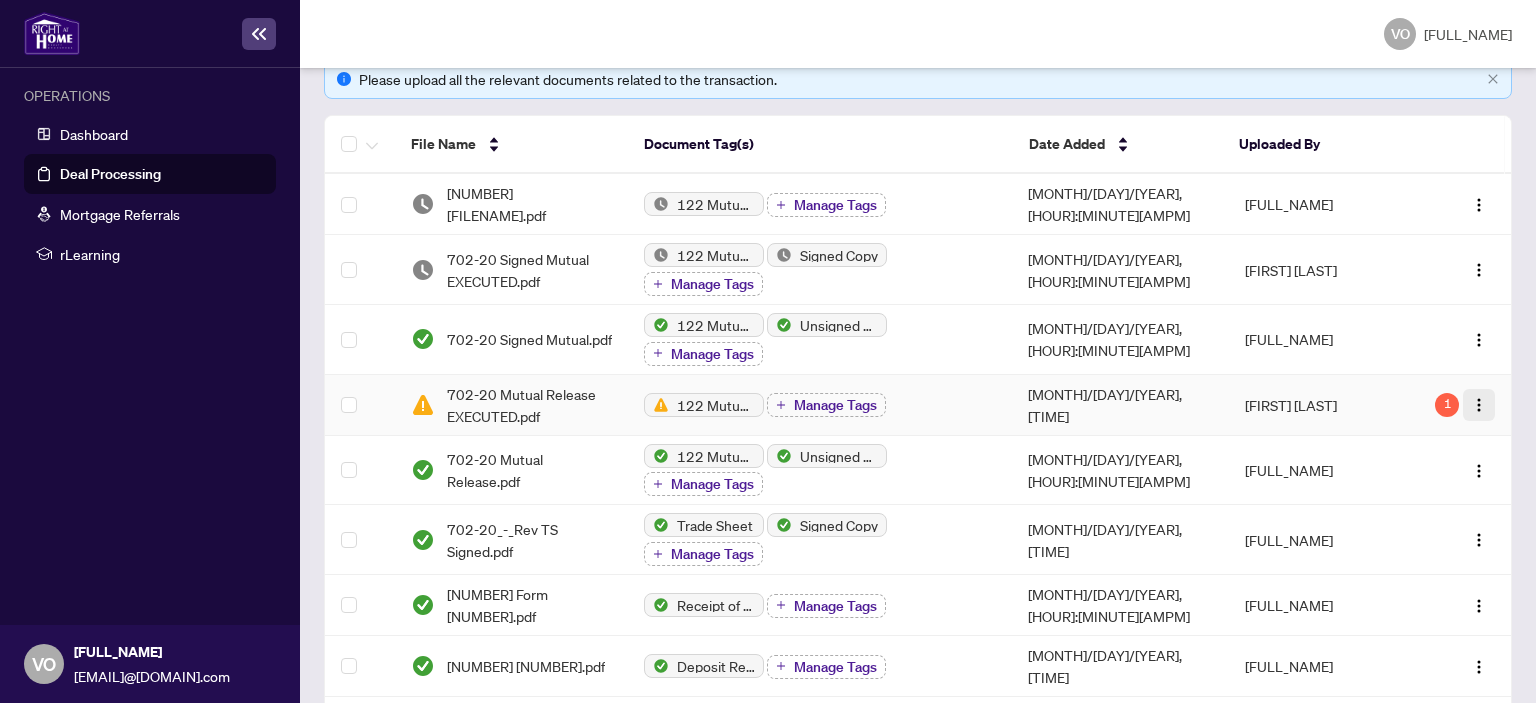 click at bounding box center (1479, 405) 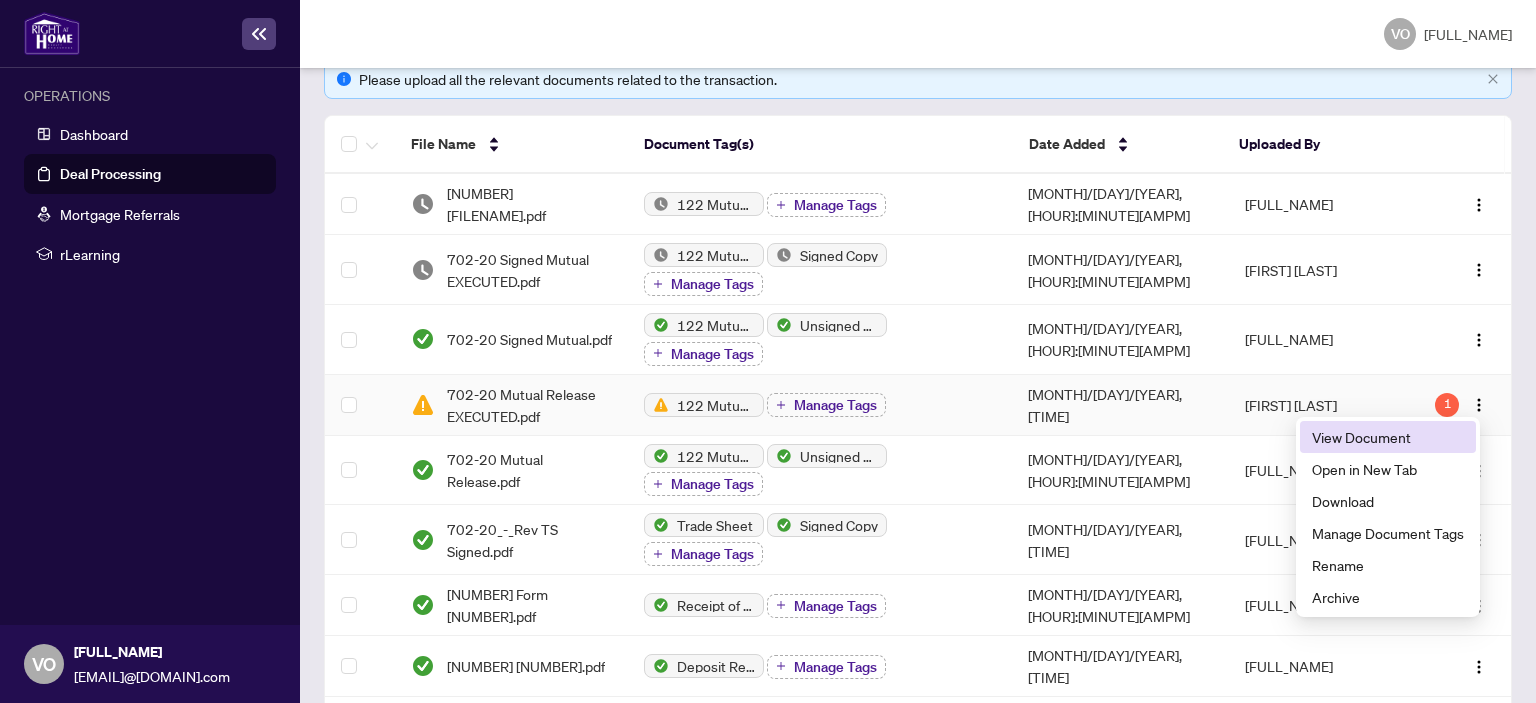 click on "View Document" at bounding box center [1388, 437] 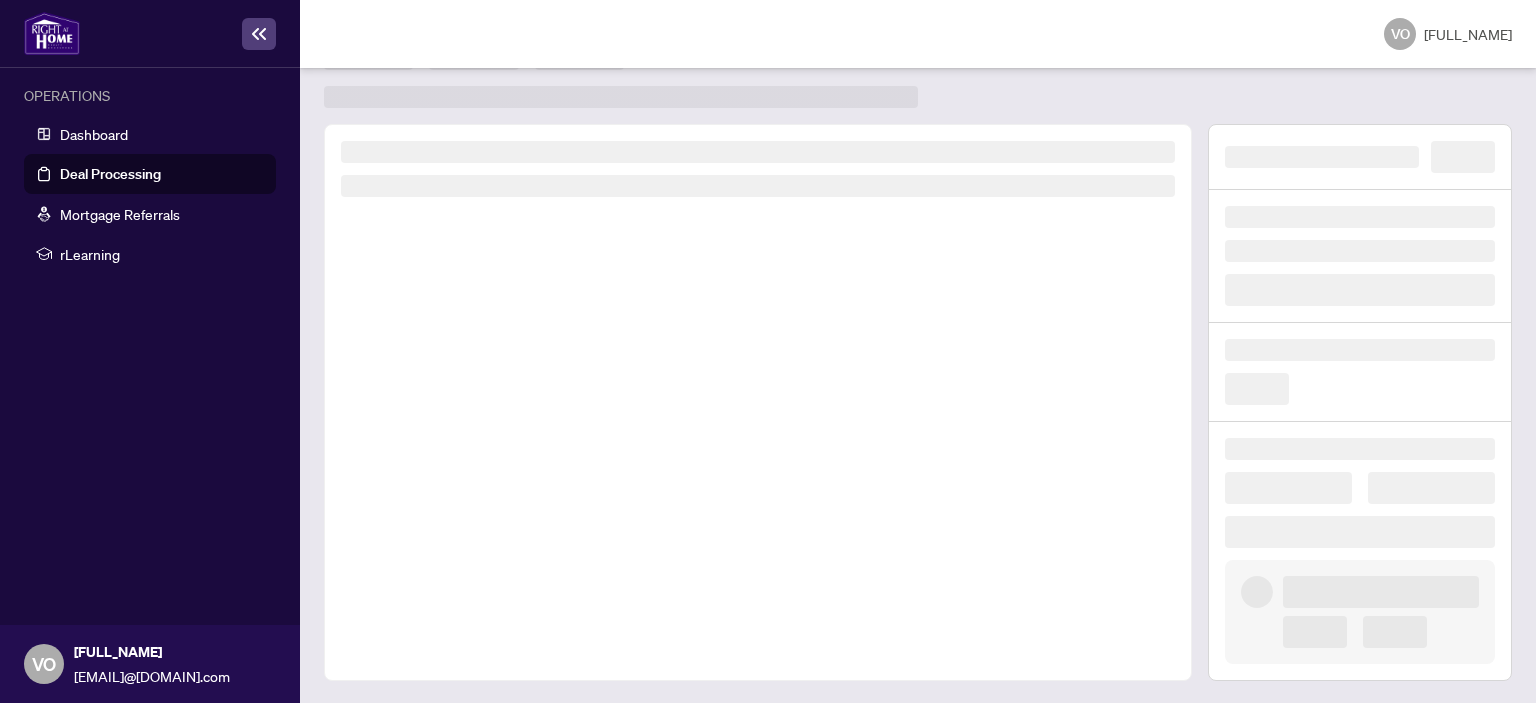 scroll, scrollTop: 0, scrollLeft: 0, axis: both 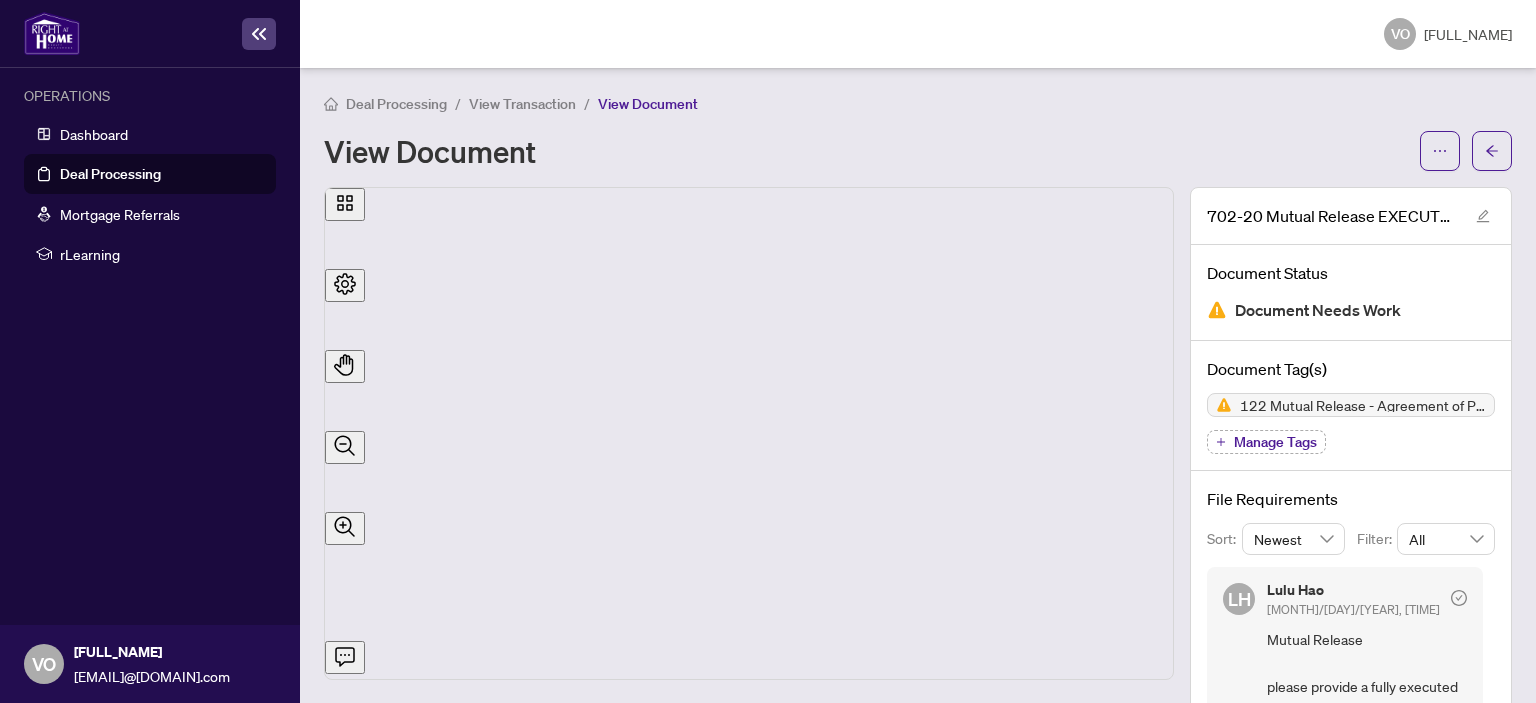 click on "Deal Processing" at bounding box center (110, 174) 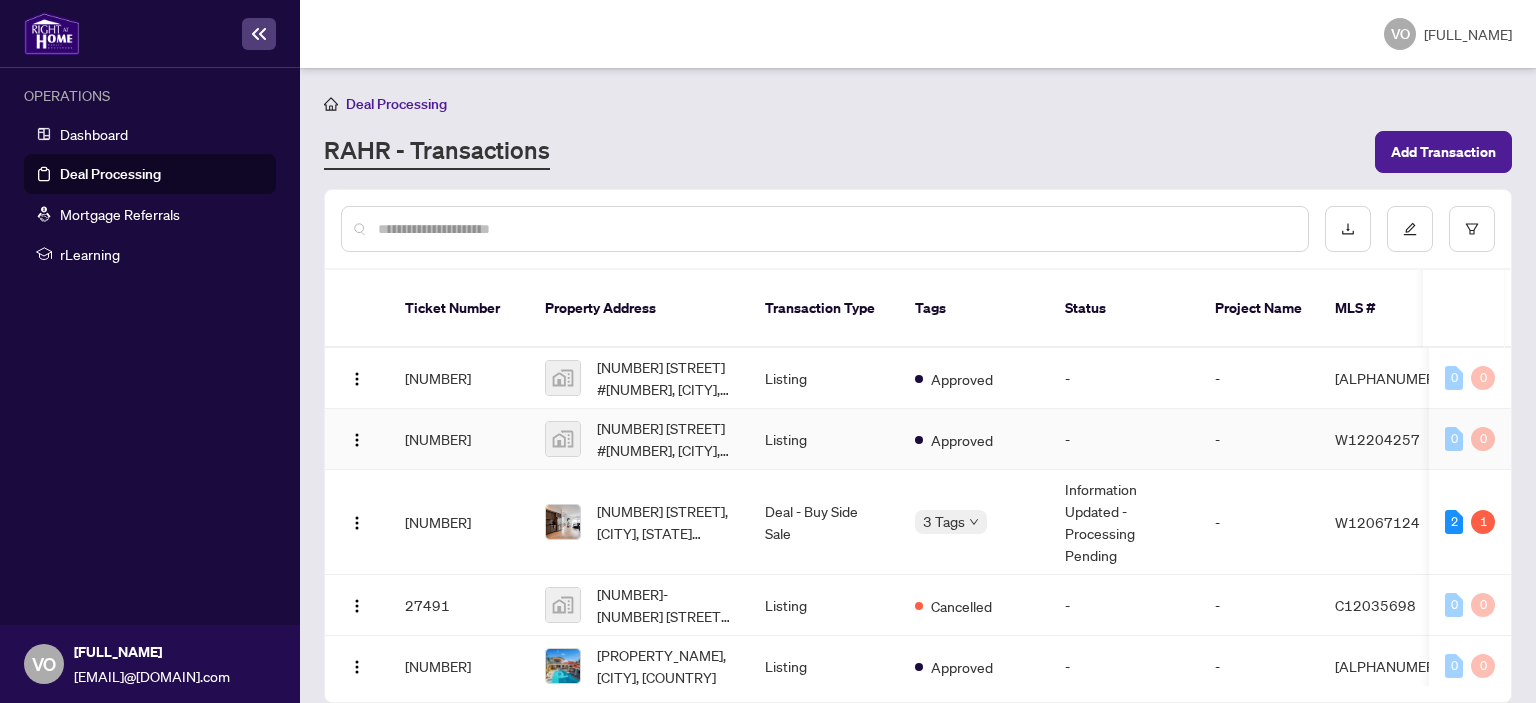 scroll, scrollTop: 0, scrollLeft: 0, axis: both 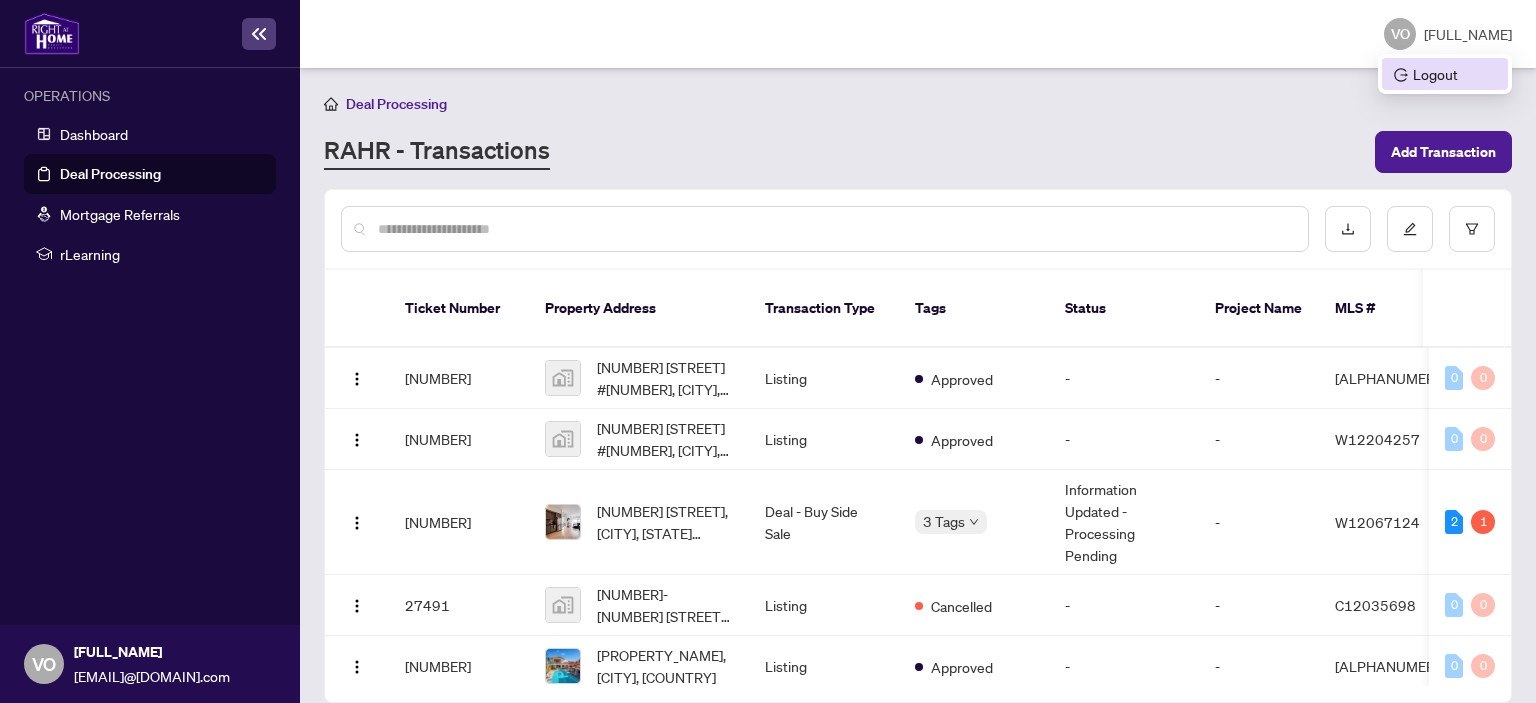 click on "Logout" at bounding box center [1445, 74] 